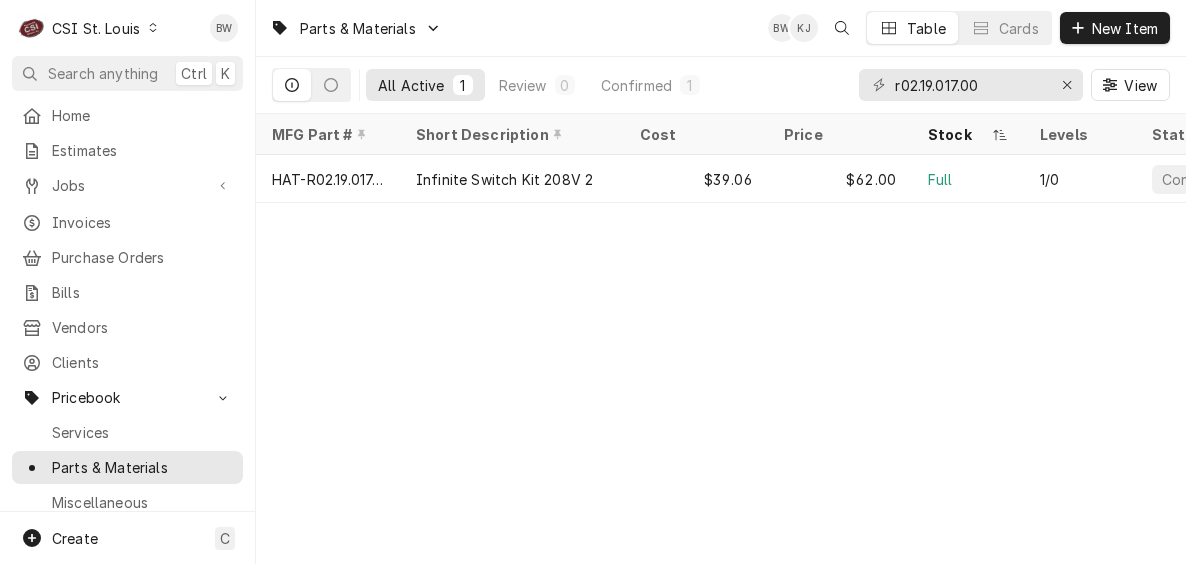 scroll, scrollTop: 0, scrollLeft: 0, axis: both 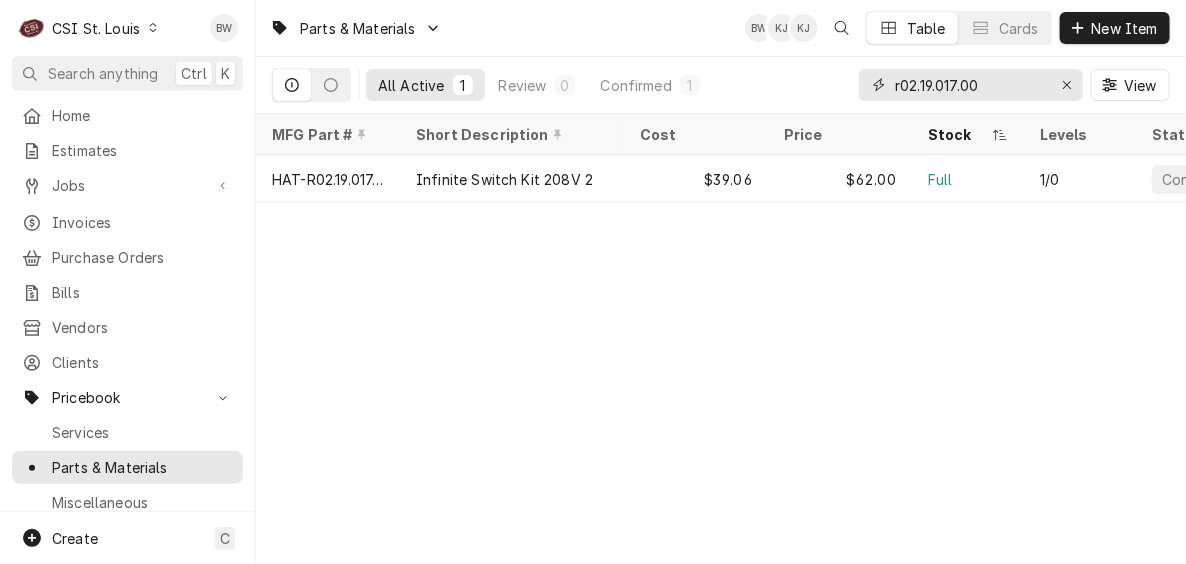 drag, startPoint x: 999, startPoint y: 81, endPoint x: 874, endPoint y: 89, distance: 125.25574 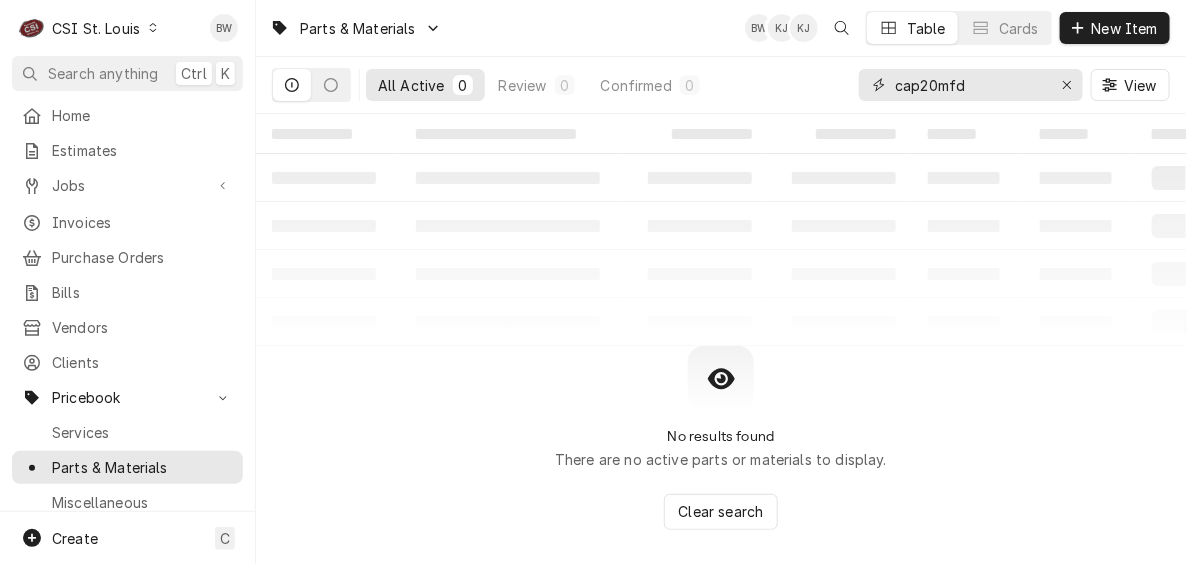 click on "cap20mfd" at bounding box center (970, 85) 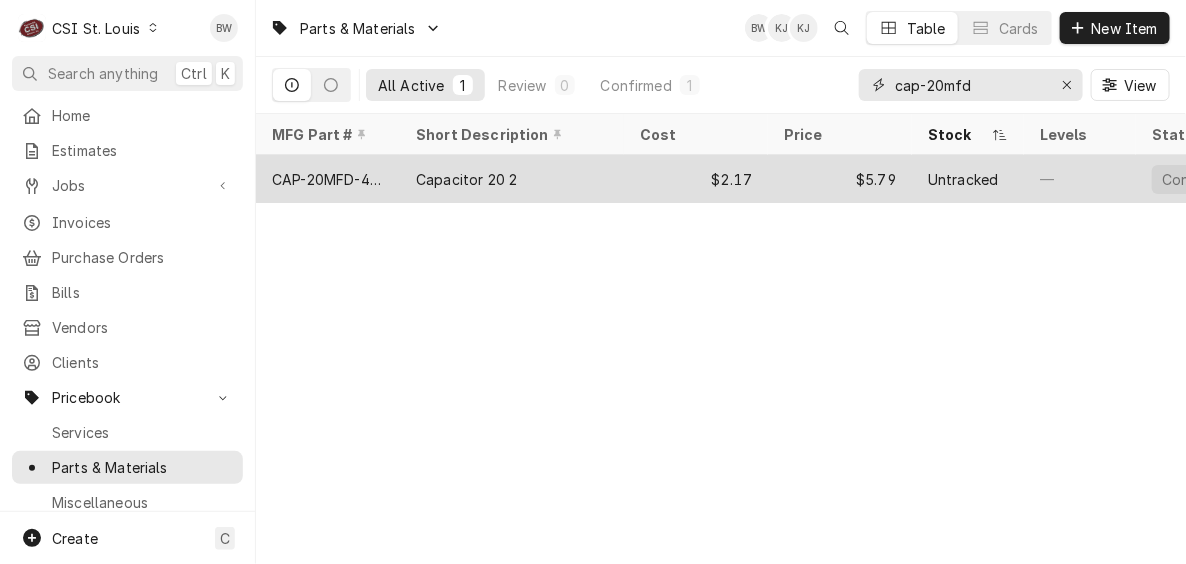 type on "cap-20mfd" 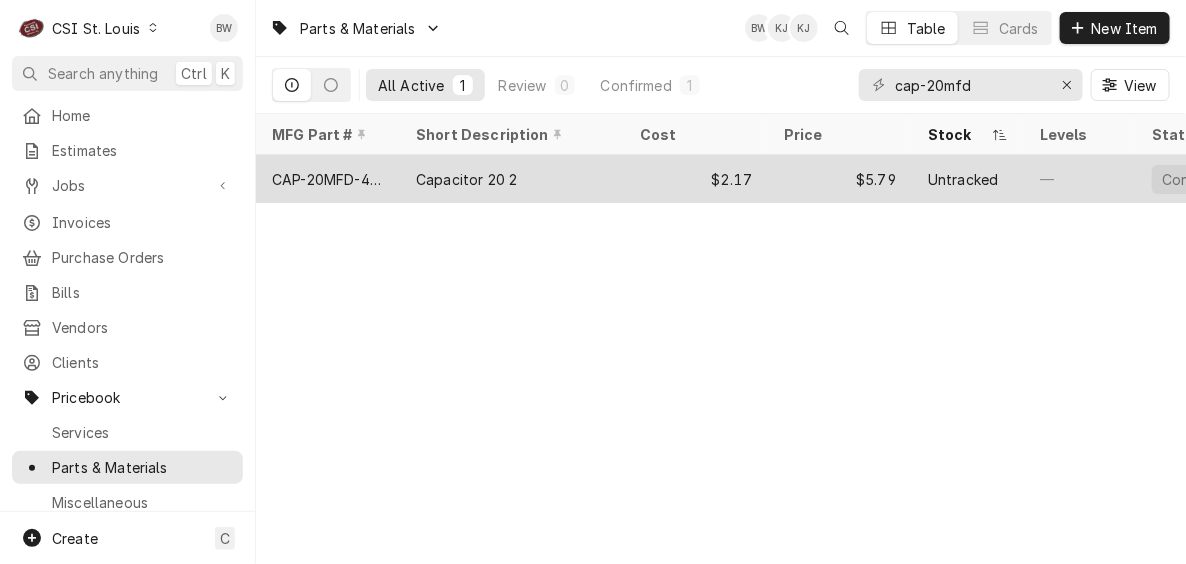 click on "CAP-20MFD-440" at bounding box center (328, 179) 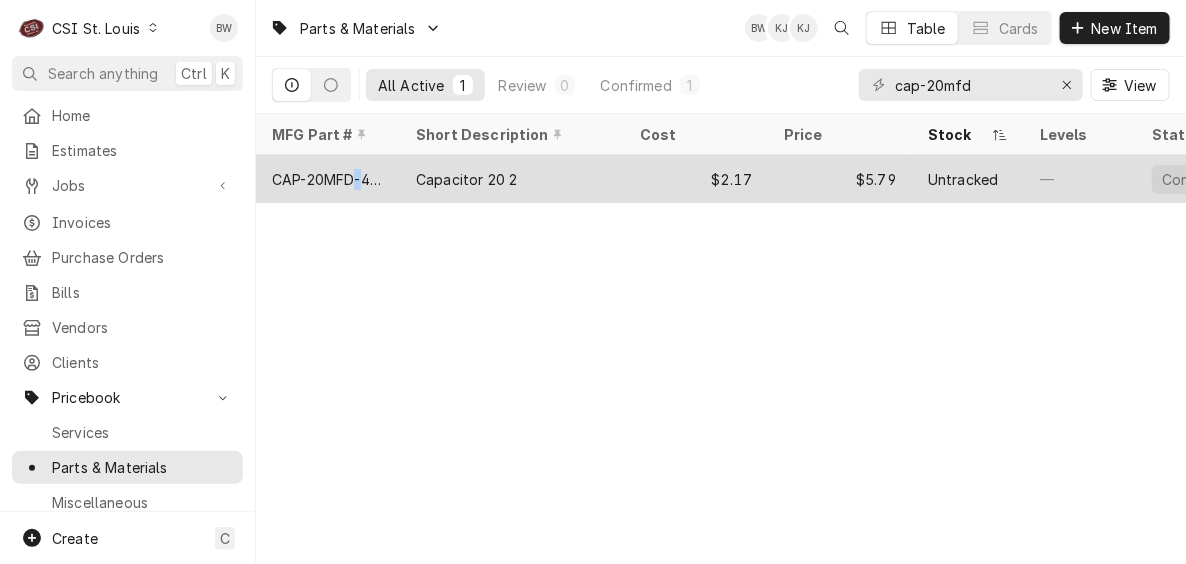 click on "CAP-20MFD-440" at bounding box center [328, 179] 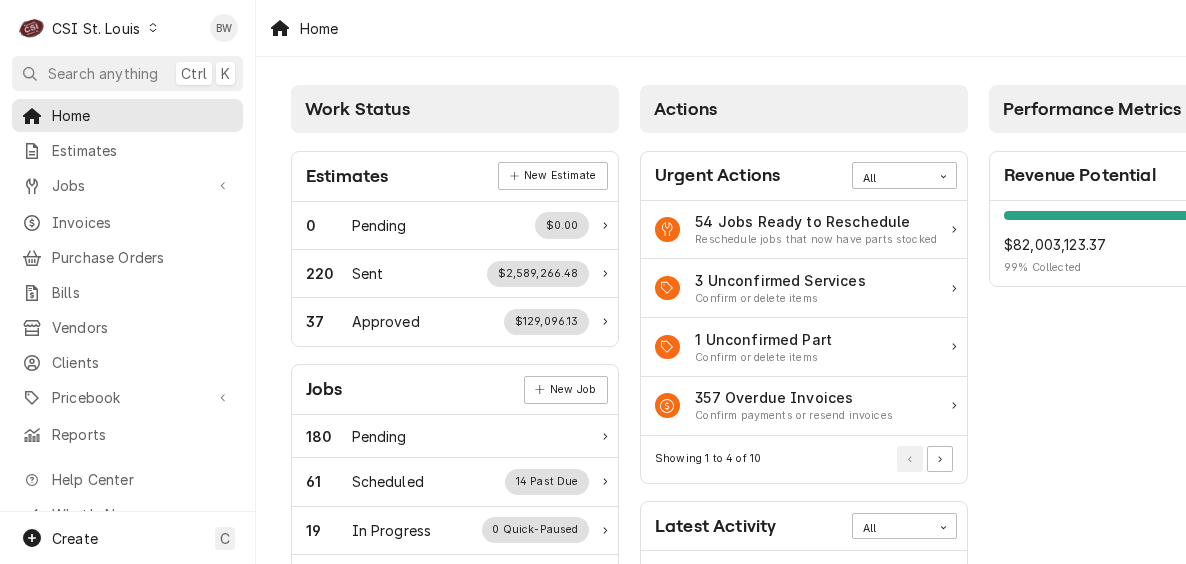 scroll, scrollTop: 0, scrollLeft: 0, axis: both 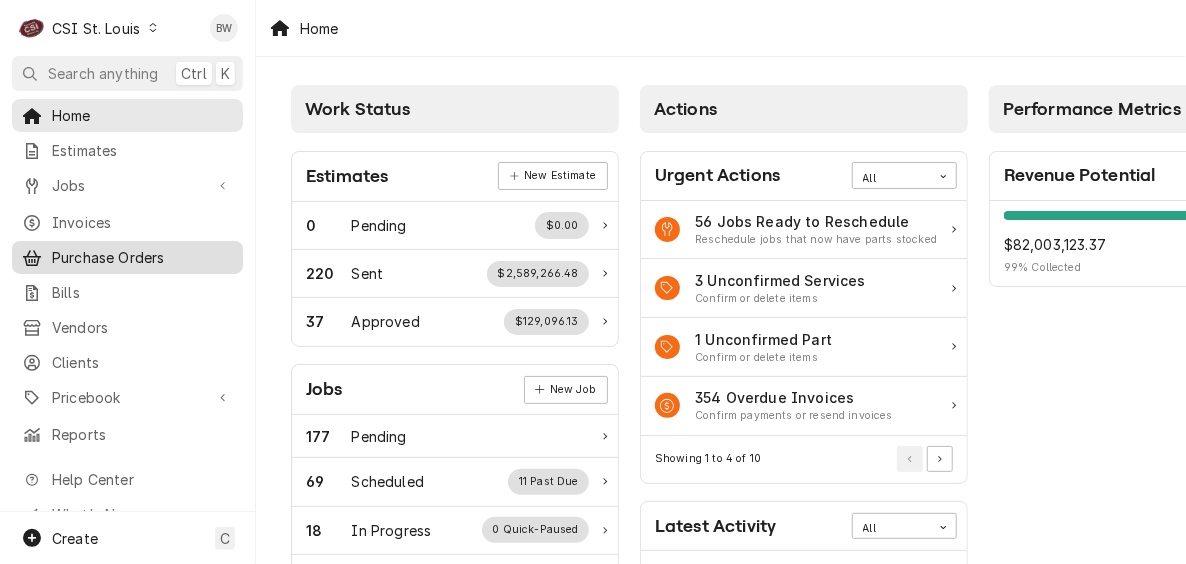click on "Purchase Orders" at bounding box center (142, 257) 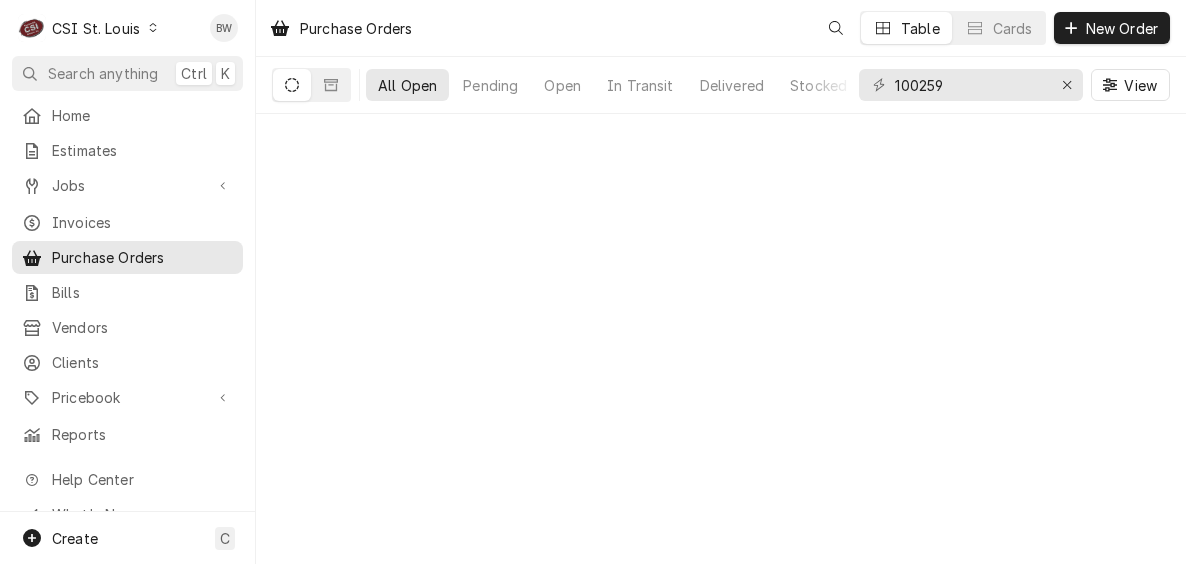 scroll, scrollTop: 0, scrollLeft: 0, axis: both 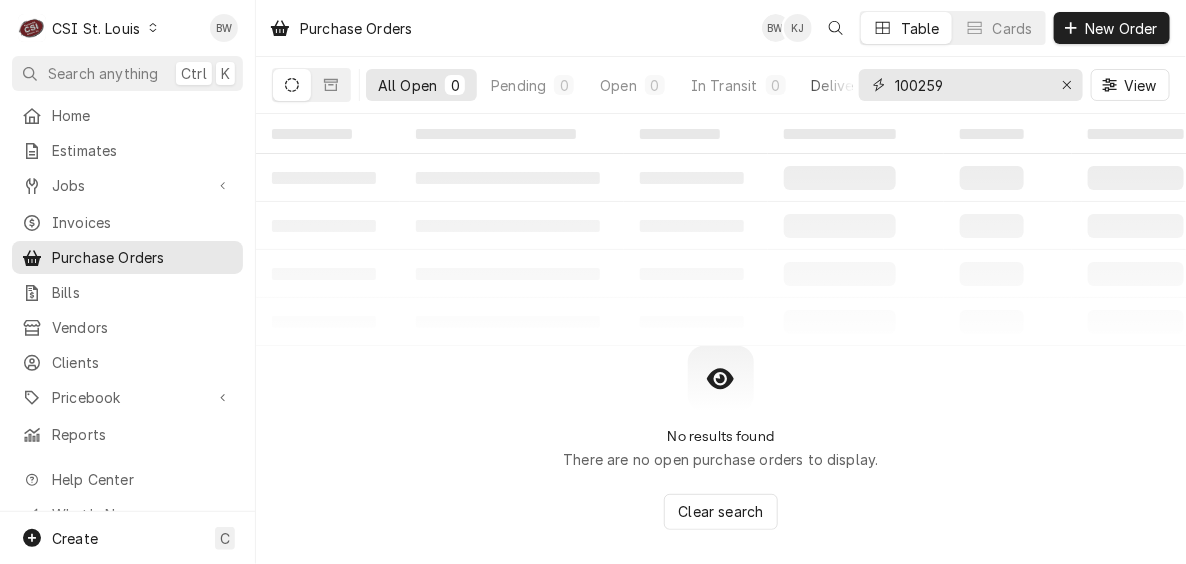 drag, startPoint x: 957, startPoint y: 85, endPoint x: 844, endPoint y: 84, distance: 113.004425 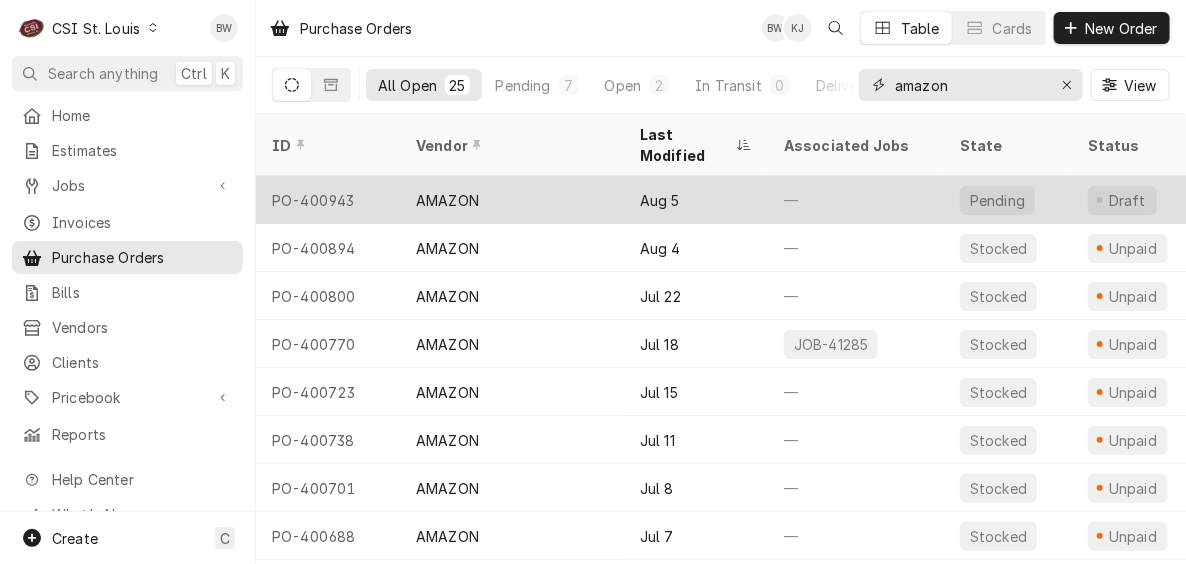 type on "amazon" 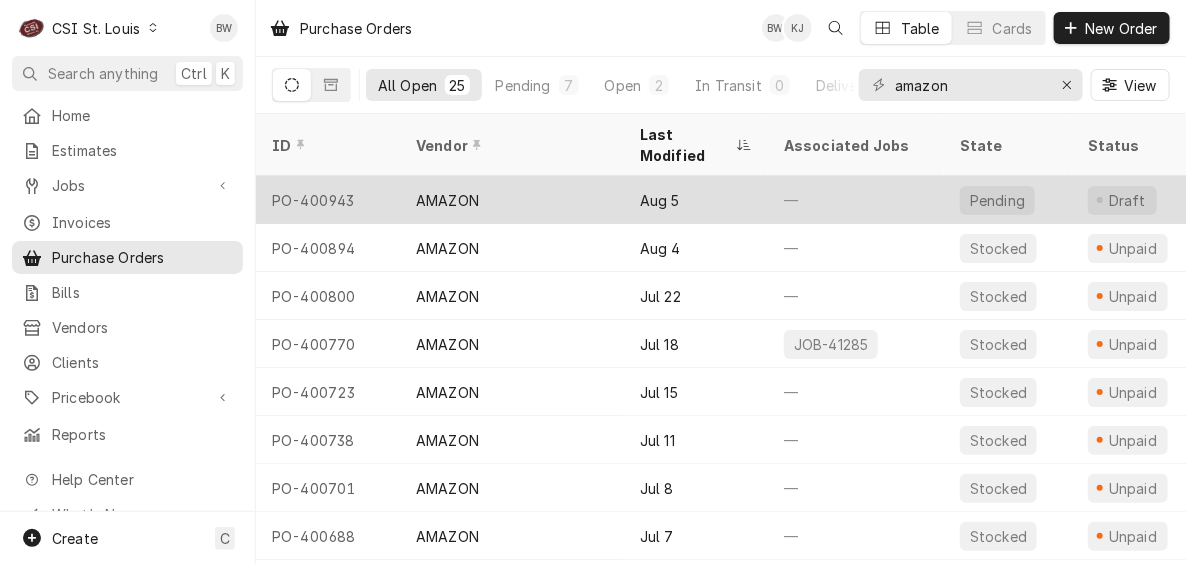 click on "PO-400943" at bounding box center (328, 200) 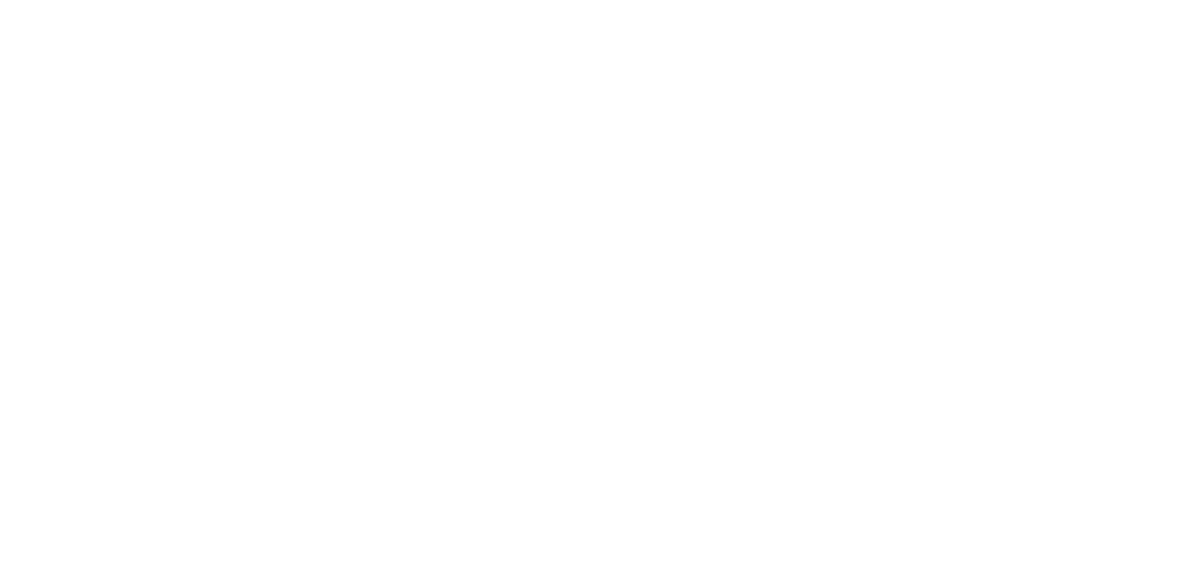 scroll, scrollTop: 0, scrollLeft: 0, axis: both 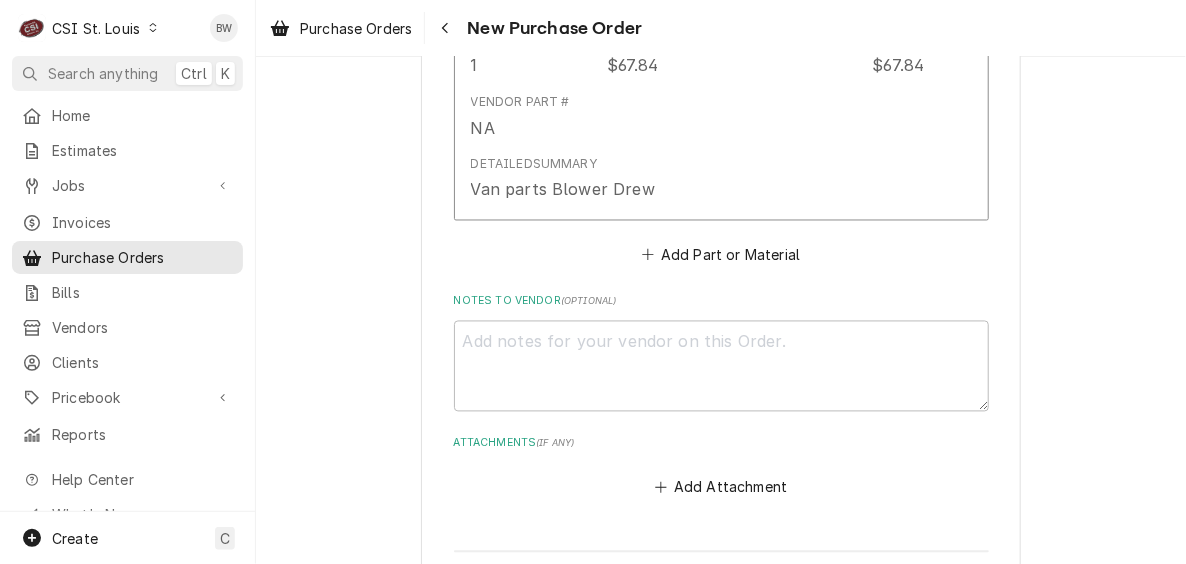 click on "Please provide the following information to create your purchase order: Basic Details Vendor AMAZON Edit Vendor Vendor Notes ACCT INFO:
[EMAIL]
Luet4805
**Requires COD** Inventory Location 00 | [CITY] WAREHOUSE Issue Date [DATE] Preferred Shipping Carrier  ( optional ) Choose a carrier... U.S. Postal Service Stamps.com FedEx UPS DHL Express DHL ECommerce Canada Post Australia Post First Mile Asendia OnTrac APC Newgistics Globegistics RR Donnelley IMEX Access Worldwide Purolator Canada Sendle Other Preferred Shipping Method  ( optional ) Choose a method... Ground Next Day Early AM Next Day Air 2 Day Air Other Labels  ( optional ) Add Labels... Order Details Parts and Materials  ( if any ) Short Description Misc. Maintenance Supply Manufacturer — Manufacturer Part # — Subtype [#2-DUAL] MAINT-SUPPLY Qty. 1 Expected Vendor Cost $67.84 Amount $67.84 Vendor Part # NA Detailed  Summary Van parts Blower Drew Add Part or Material Notes to Vendor  ( optional ) Attachments  ( if any ) Add Attachment" at bounding box center (721, -145) 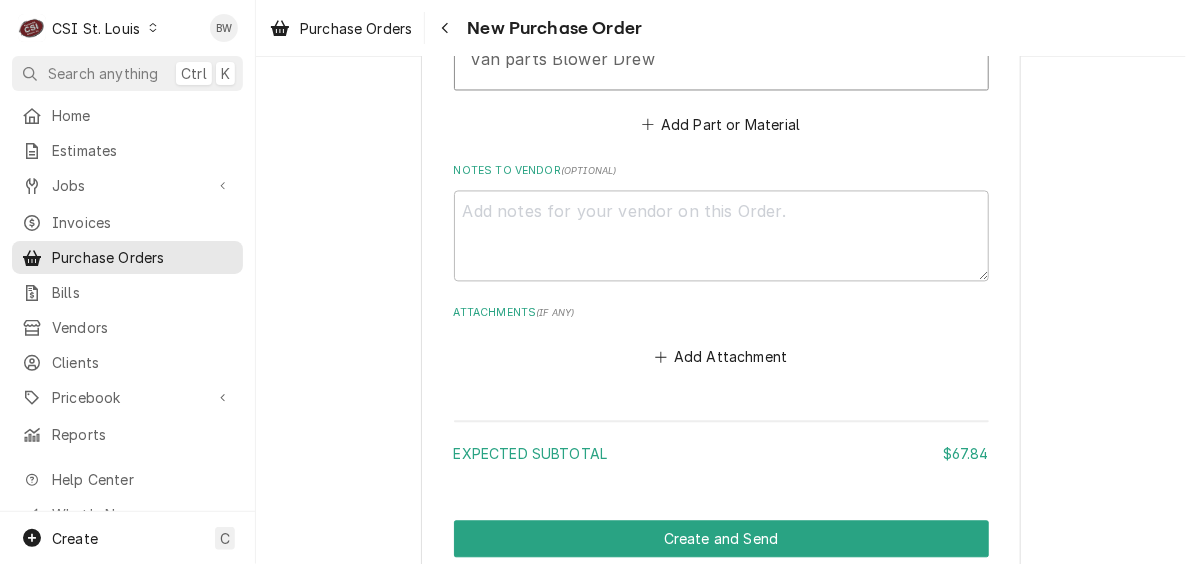 scroll, scrollTop: 1500, scrollLeft: 0, axis: vertical 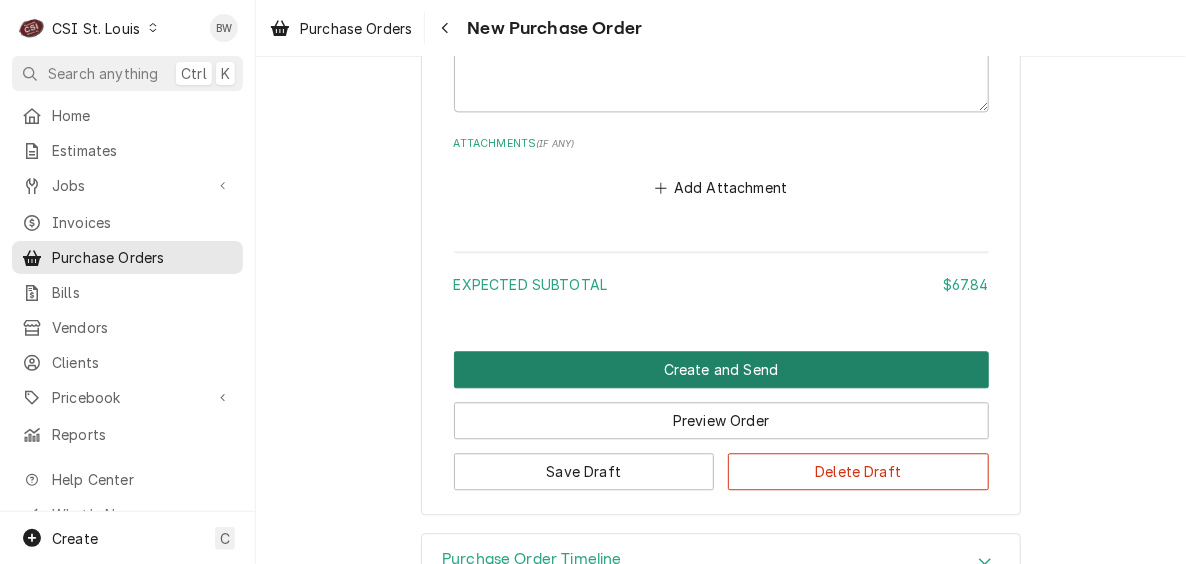 click on "Create and Send" at bounding box center (721, 369) 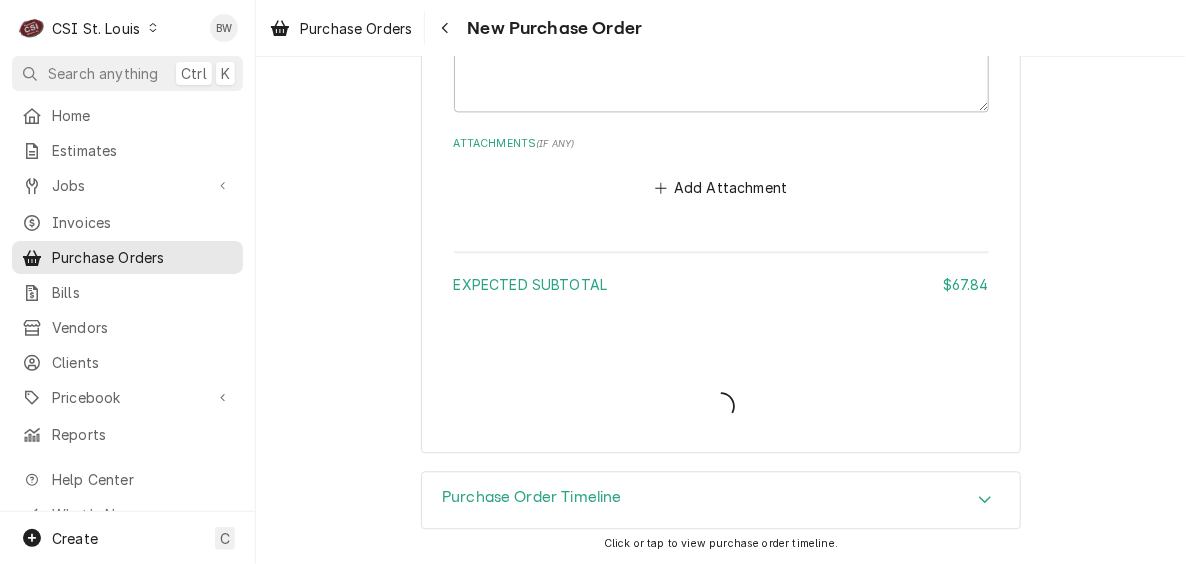 scroll, scrollTop: 1498, scrollLeft: 0, axis: vertical 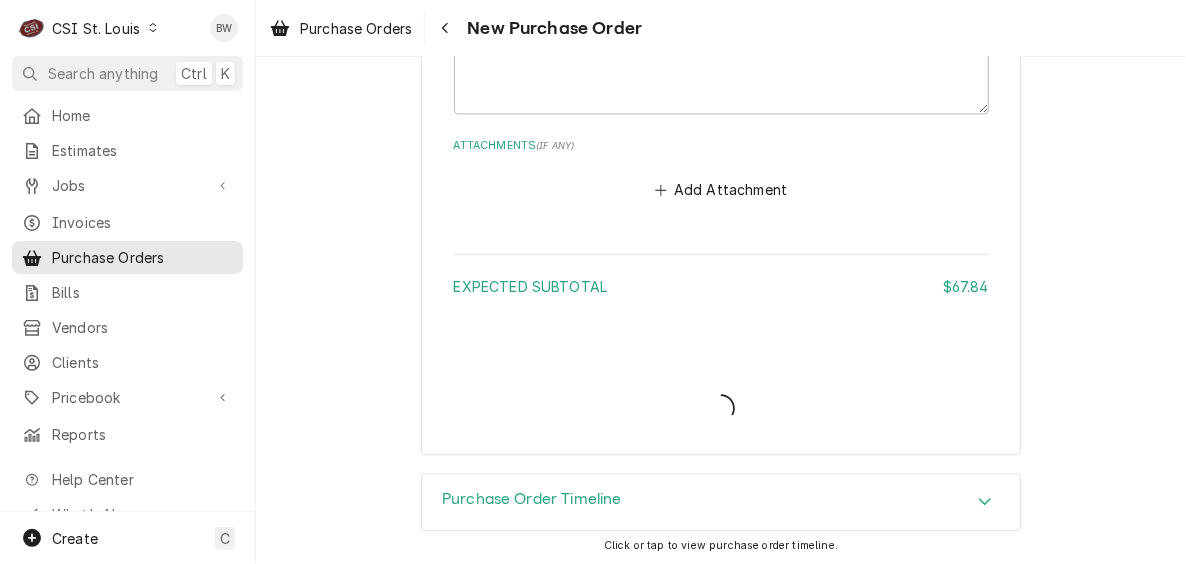 type on "x" 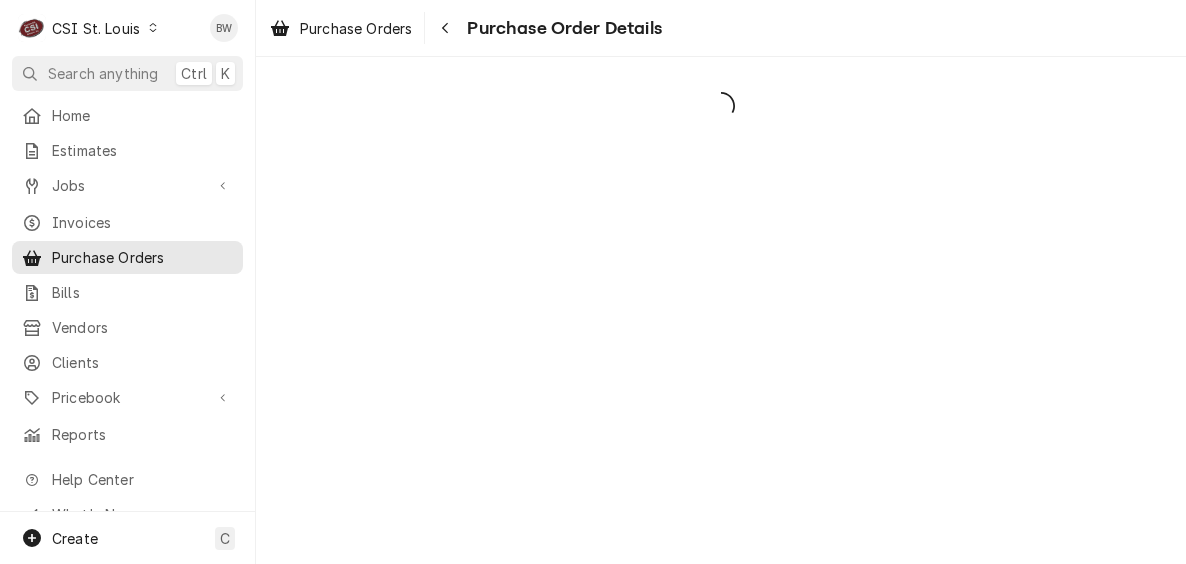 scroll, scrollTop: 0, scrollLeft: 0, axis: both 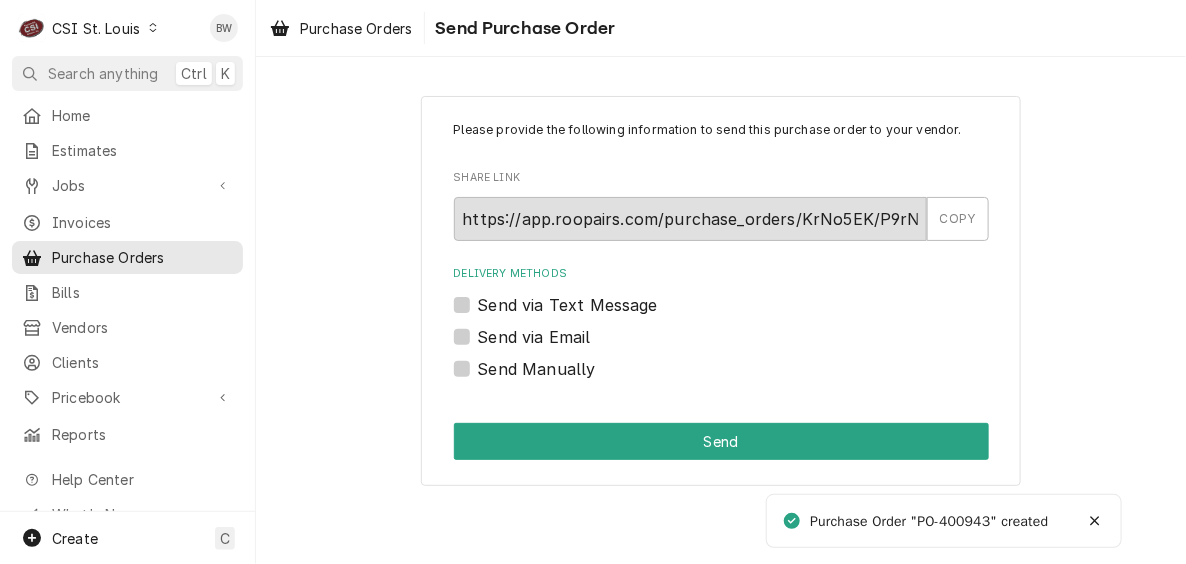 click on "Send Manually" at bounding box center (537, 369) 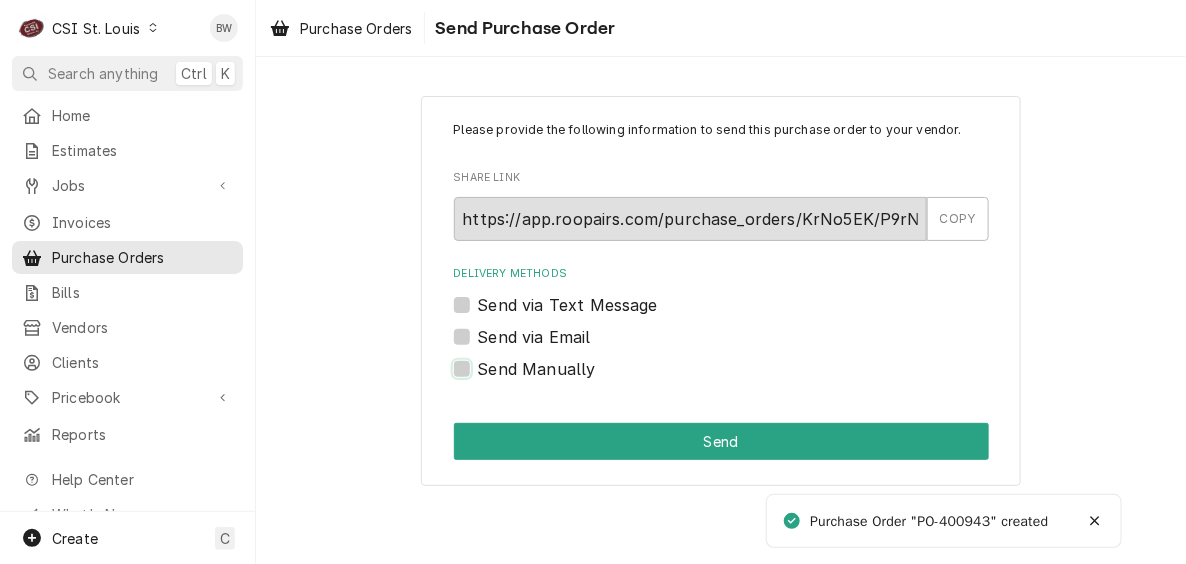 click on "Send Manually" at bounding box center [745, 379] 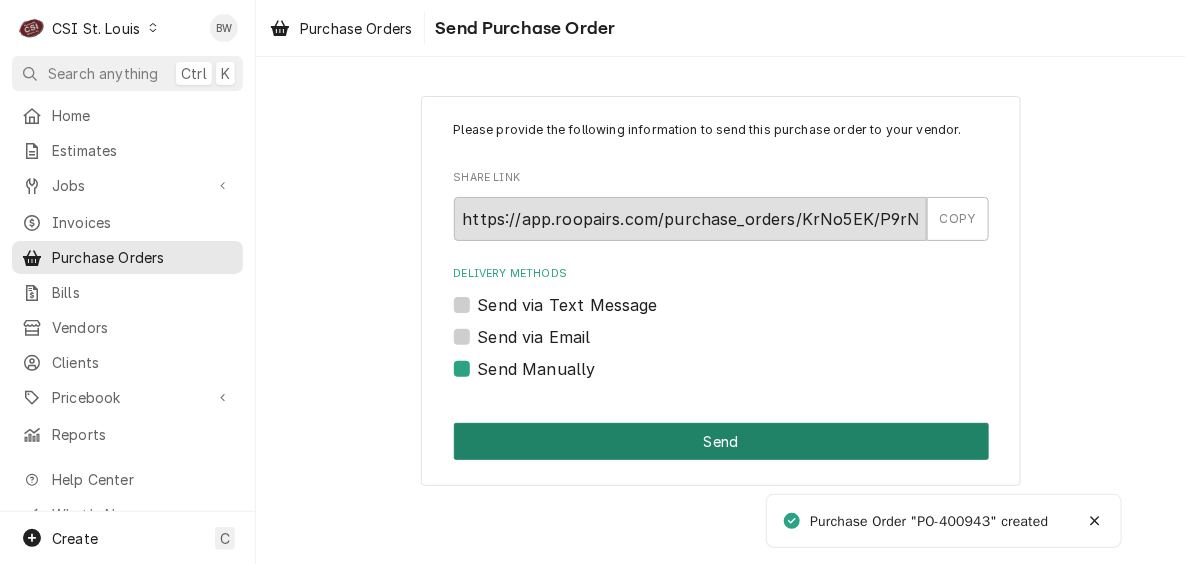 click on "Send" at bounding box center [721, 441] 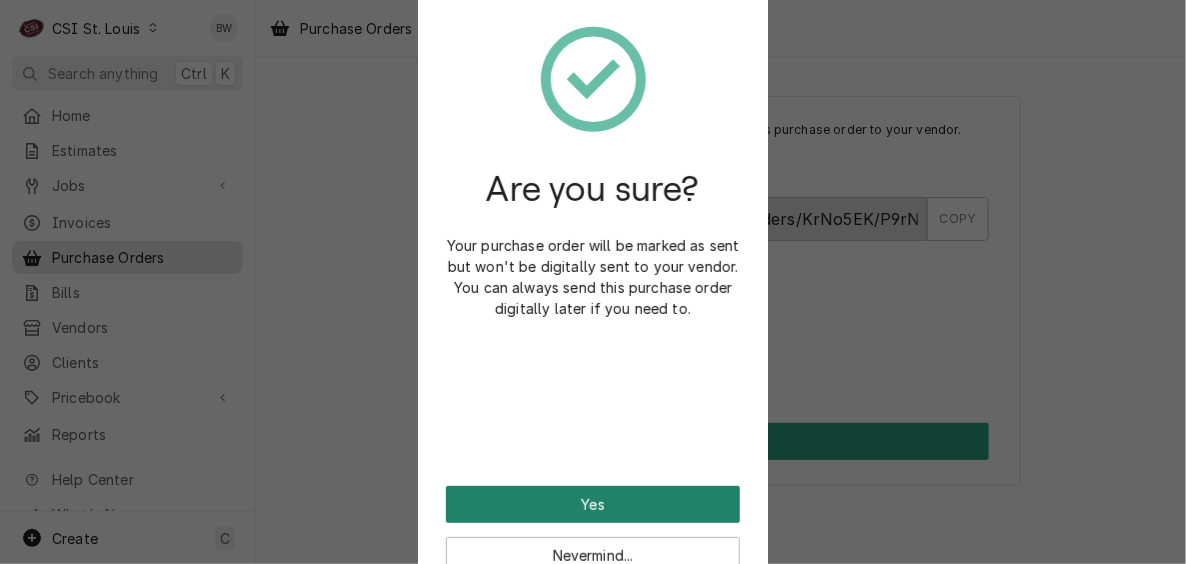 click on "Yes" at bounding box center (593, 504) 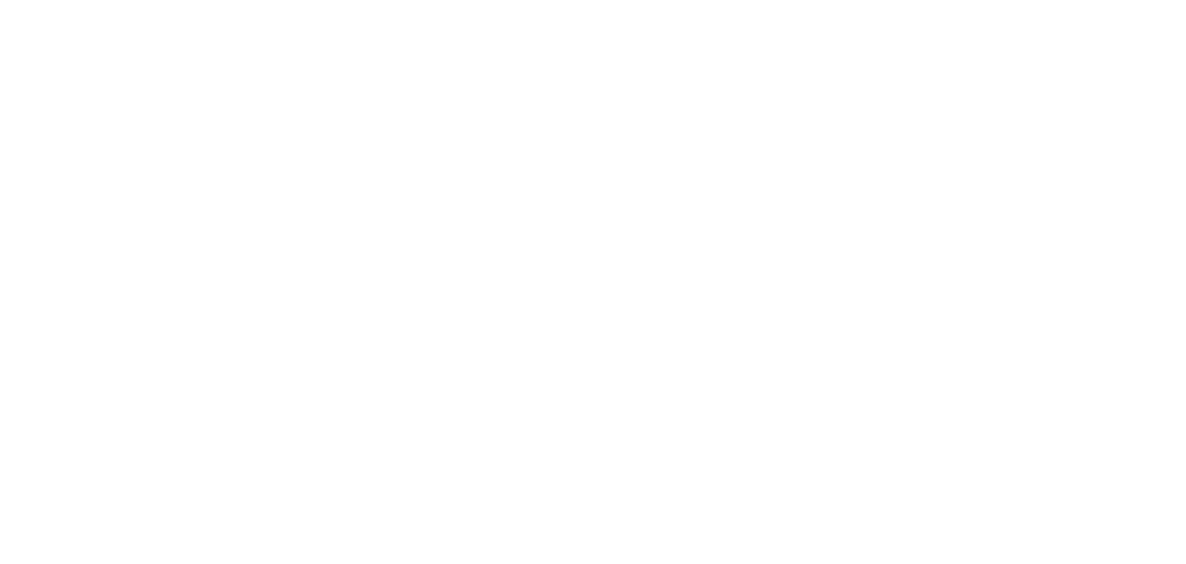 scroll, scrollTop: 0, scrollLeft: 0, axis: both 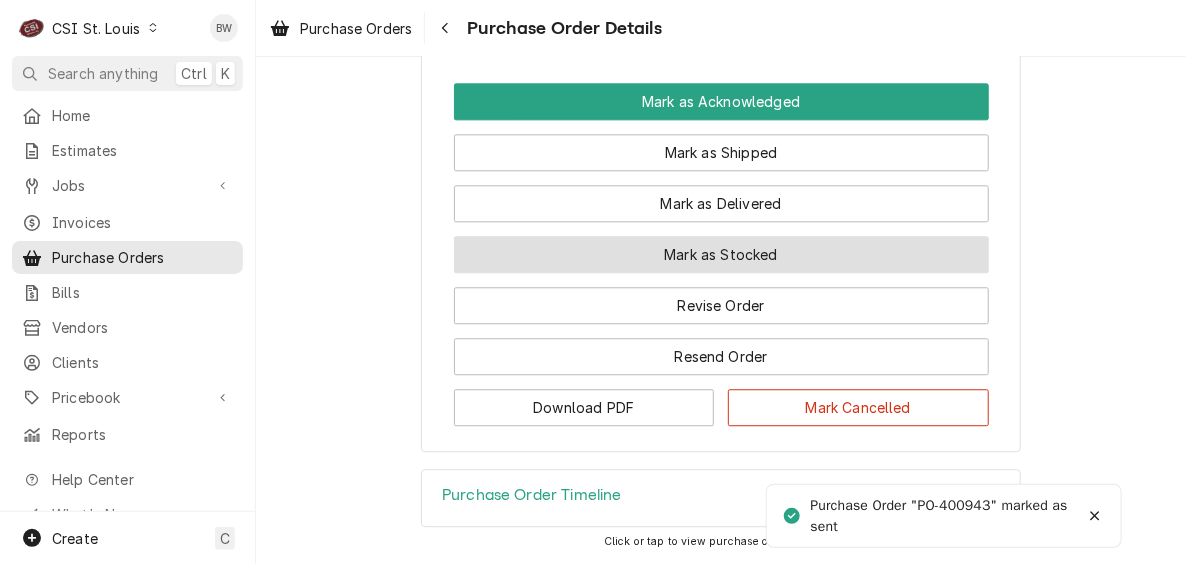 click on "Mark as Stocked" at bounding box center [721, 254] 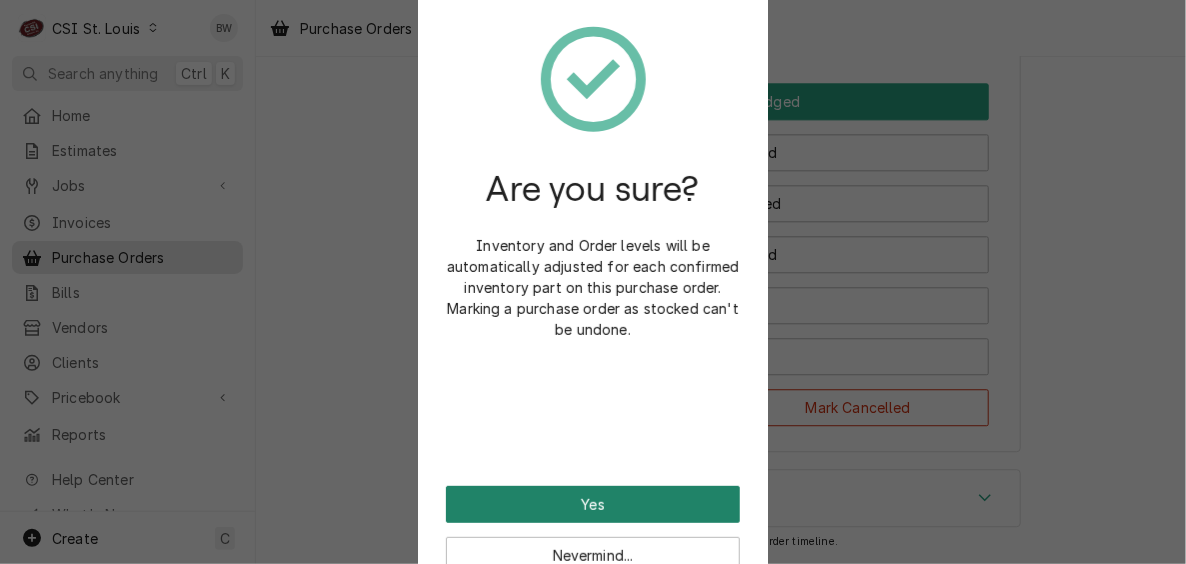click on "Yes" at bounding box center [593, 504] 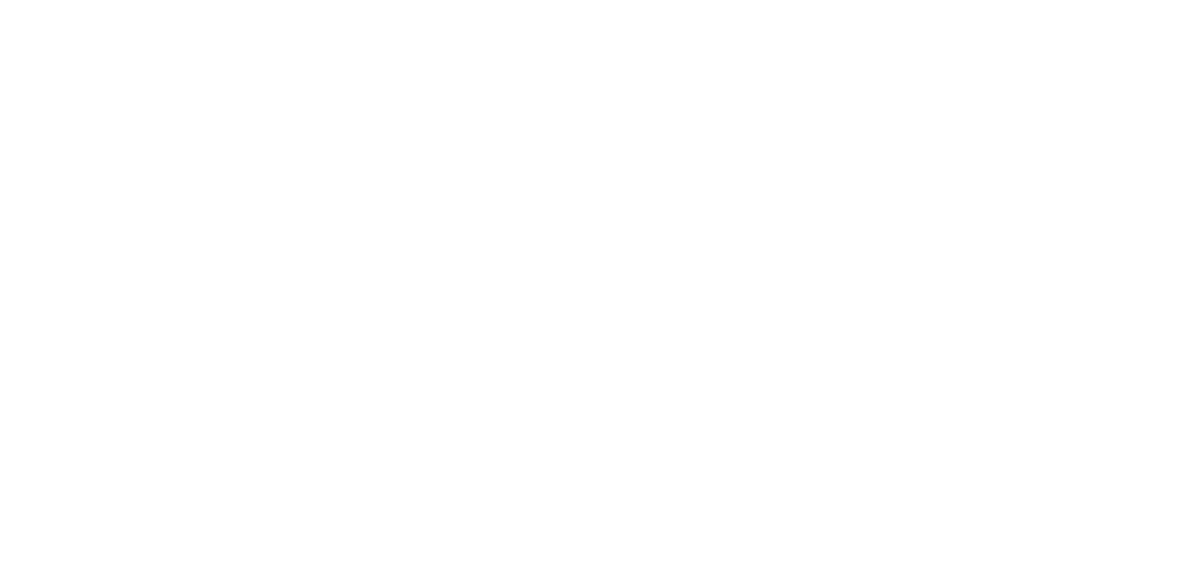 scroll, scrollTop: 0, scrollLeft: 0, axis: both 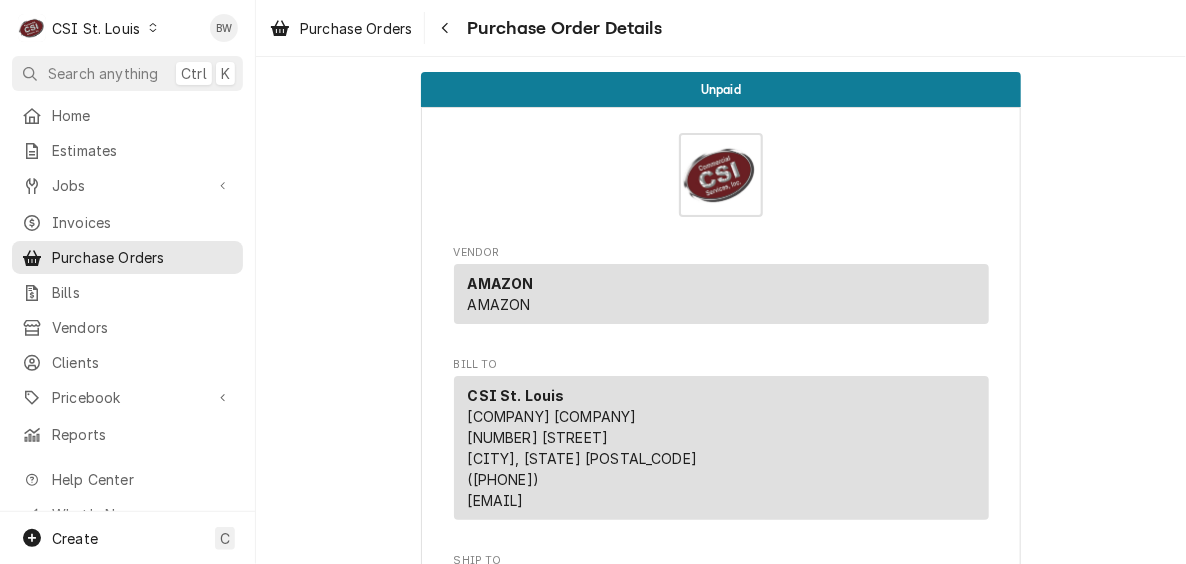 drag, startPoint x: 384, startPoint y: 248, endPoint x: 447, endPoint y: 223, distance: 67.77905 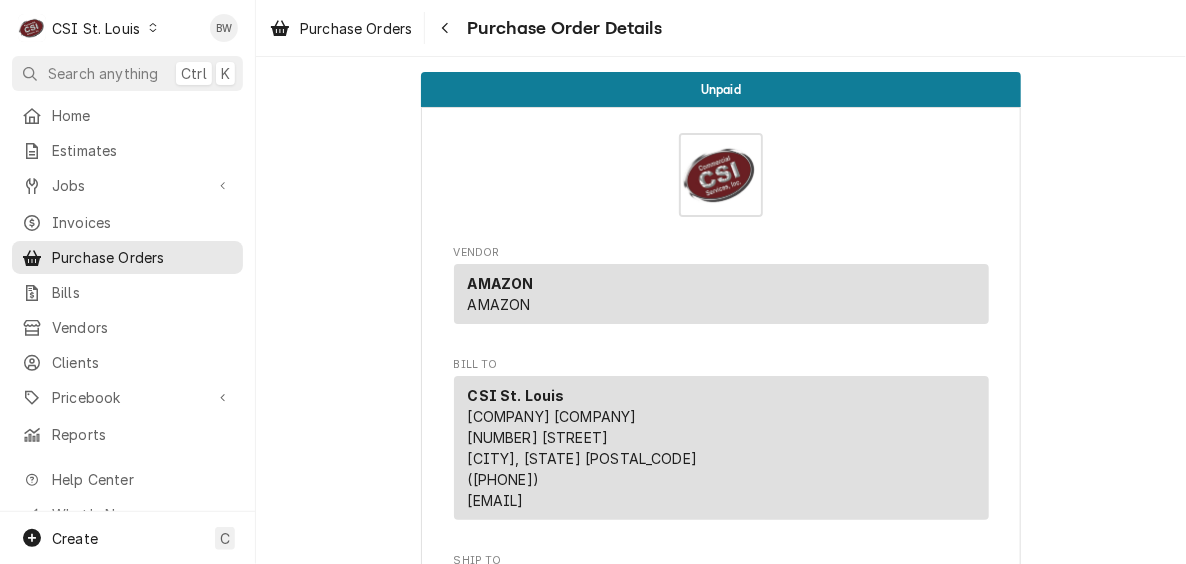 click on "Unpaid Vendor AMAZON AMAZON Bill To CSI St. Louis CSI Commercial Services Inc
18330 Edison Ave
Chesterfield, MO 63005 (636) 519-7000 servicestl@csi1.com Ship To CSI St. Louis Re: Roopairs PO ID:  PO-400943 18330 Edison Ave
Chesterfield, MO 63005 Inventory Location 00 | STL WAREHOUSE Roopairs Purchase Order ID PO-400943 Date Issued Aug 5, 2025 Shipping -- No shipping details provided. Please reach out to the vendor for more information. Tracking Number -- No tracking number provided. Please reach out to the vendor for more information. Payment Terms Same Day Stocked On Wed, Aug 6th, 2025 - 12:56 PM Last Modified Wed, Aug 6th, 2025 - 12:56 PM Parts and Materials Short Description Misc. Maintenance Supply Manufacturer — Manufacturer Part # — Subtype [#2-DUAL] MAINT-SUPPLY Qty. 1 Expected Vendor Cost $67.84 Amount $67.84 Vendor Part # NA Detailed  Summary Van parts Blower Drew Expected Subtotal $67.84 Create Bill Mark as Fully Paid Revise Order Download PDF" at bounding box center (721, 1122) 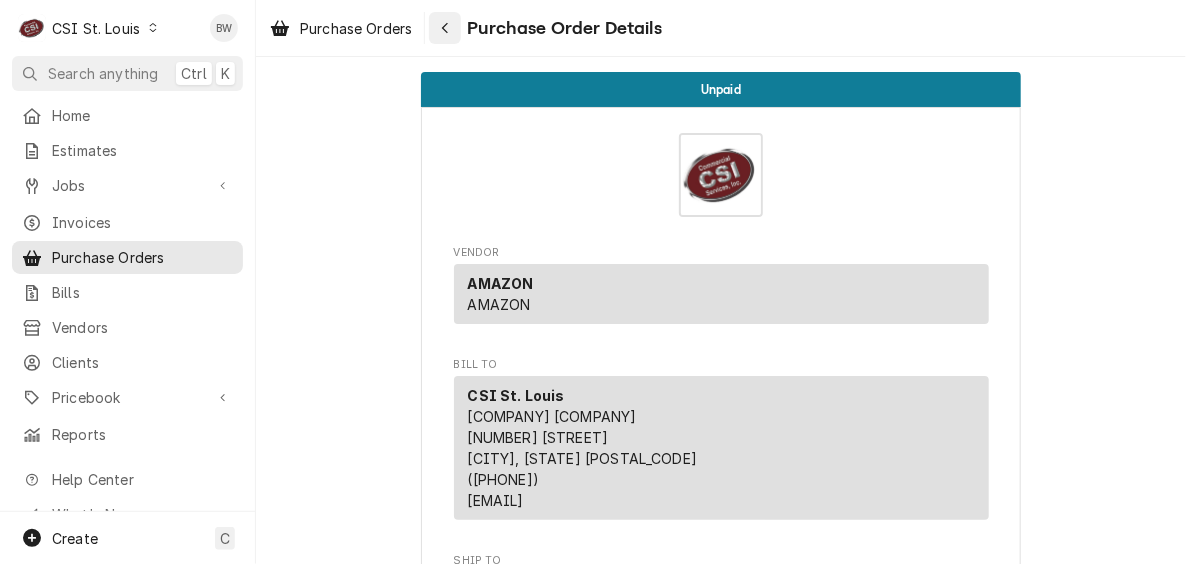 click 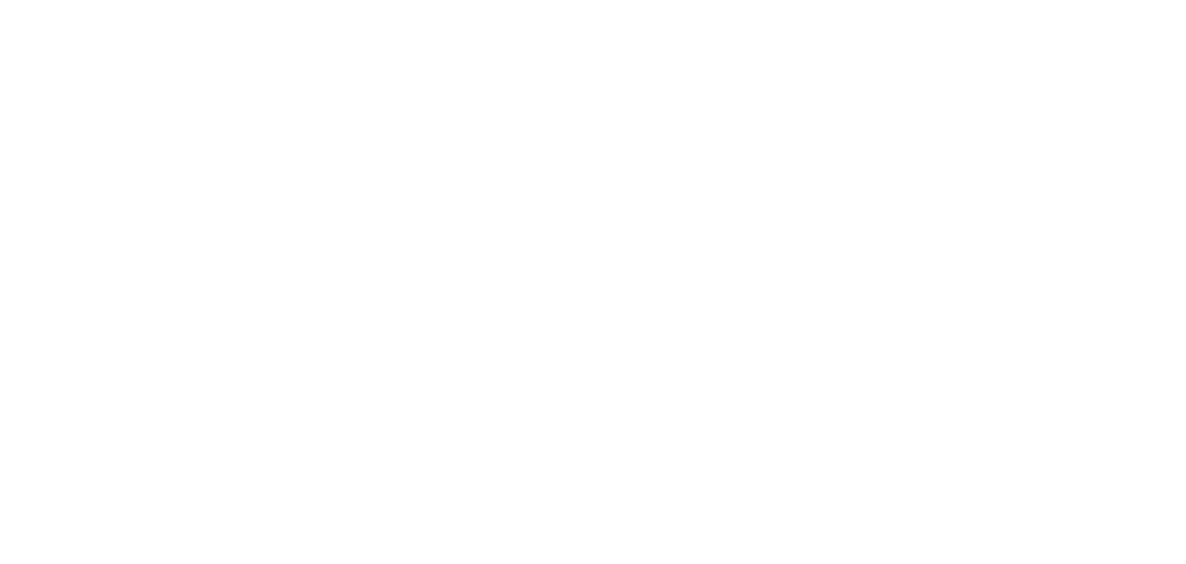 scroll, scrollTop: 0, scrollLeft: 0, axis: both 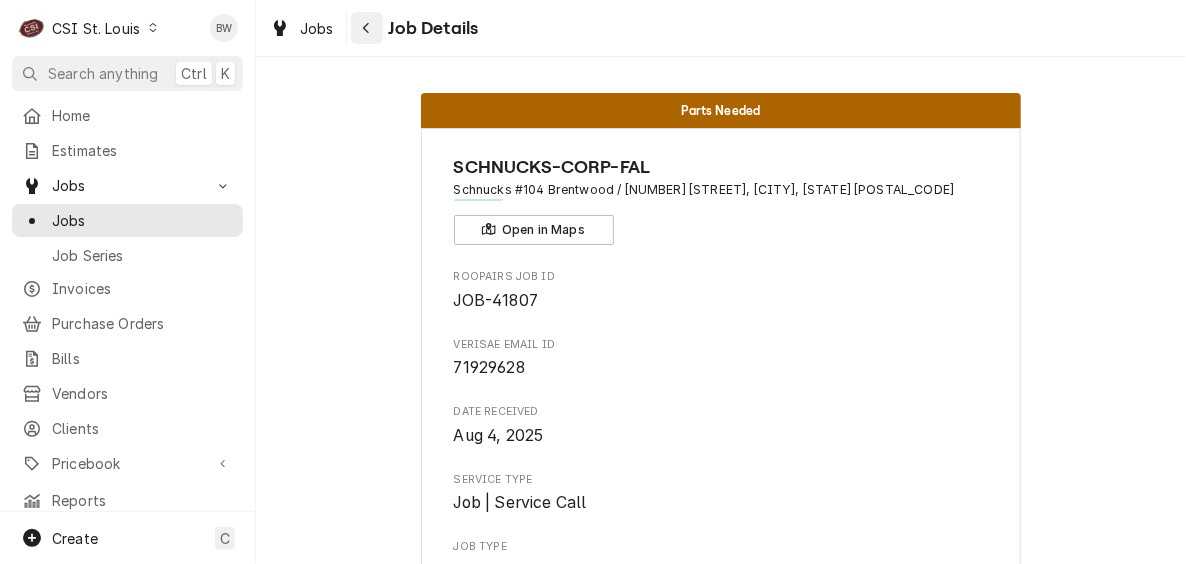 click at bounding box center (367, 28) 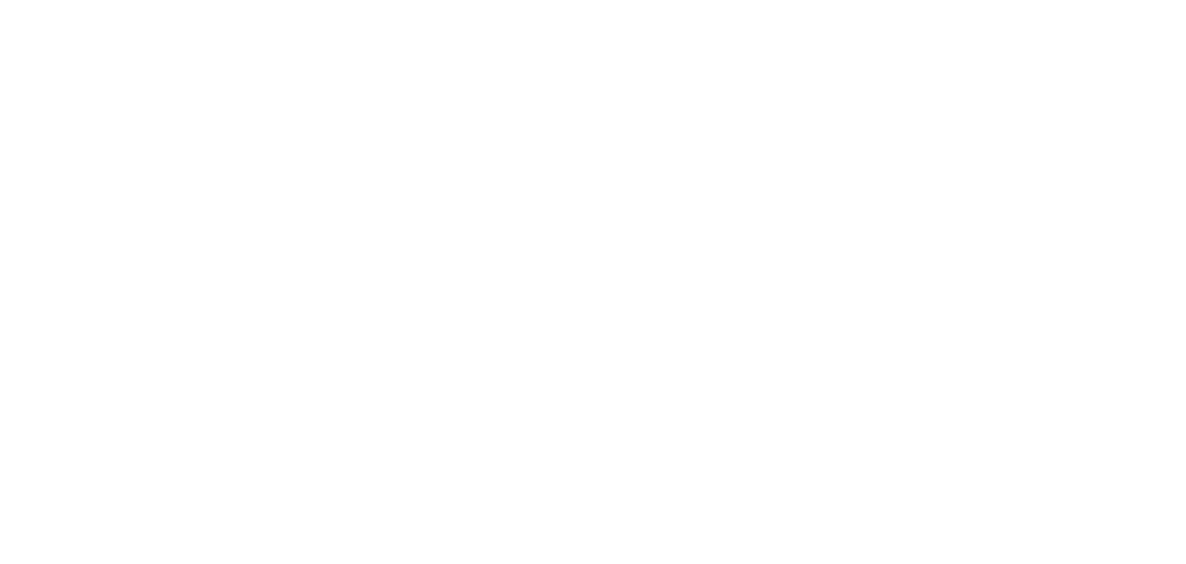 scroll, scrollTop: 0, scrollLeft: 0, axis: both 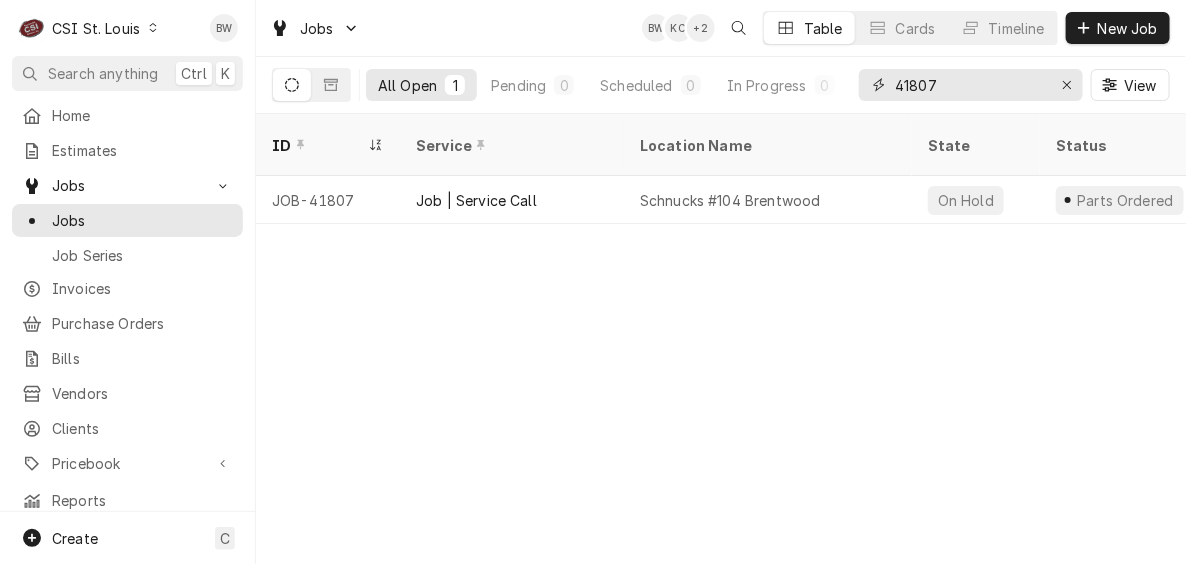 drag, startPoint x: 958, startPoint y: 88, endPoint x: 874, endPoint y: 86, distance: 84.0238 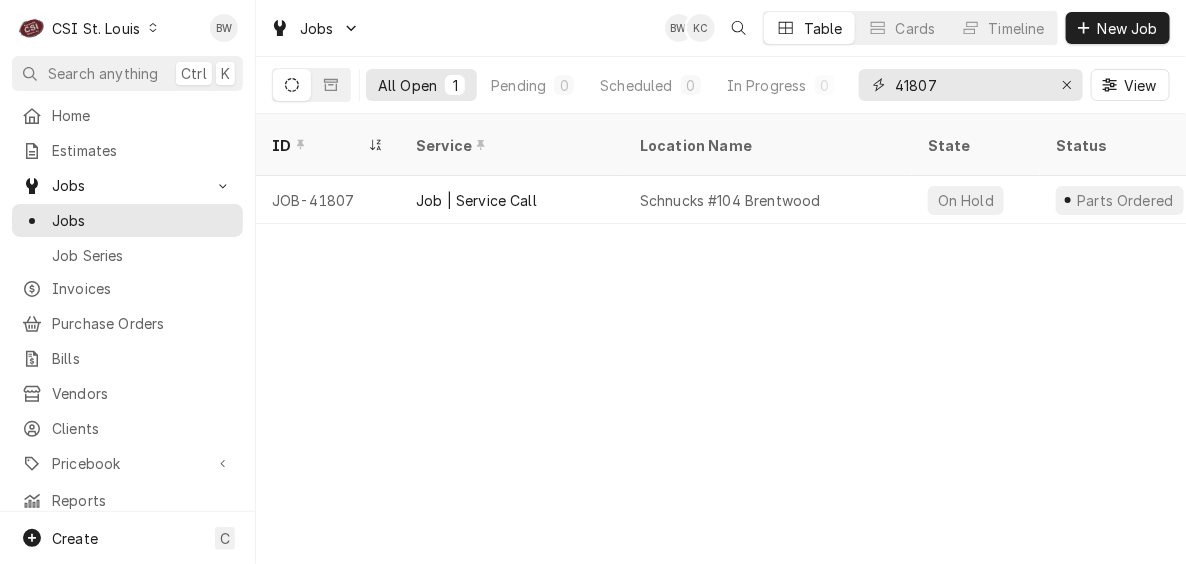 click on "41807" at bounding box center (970, 85) 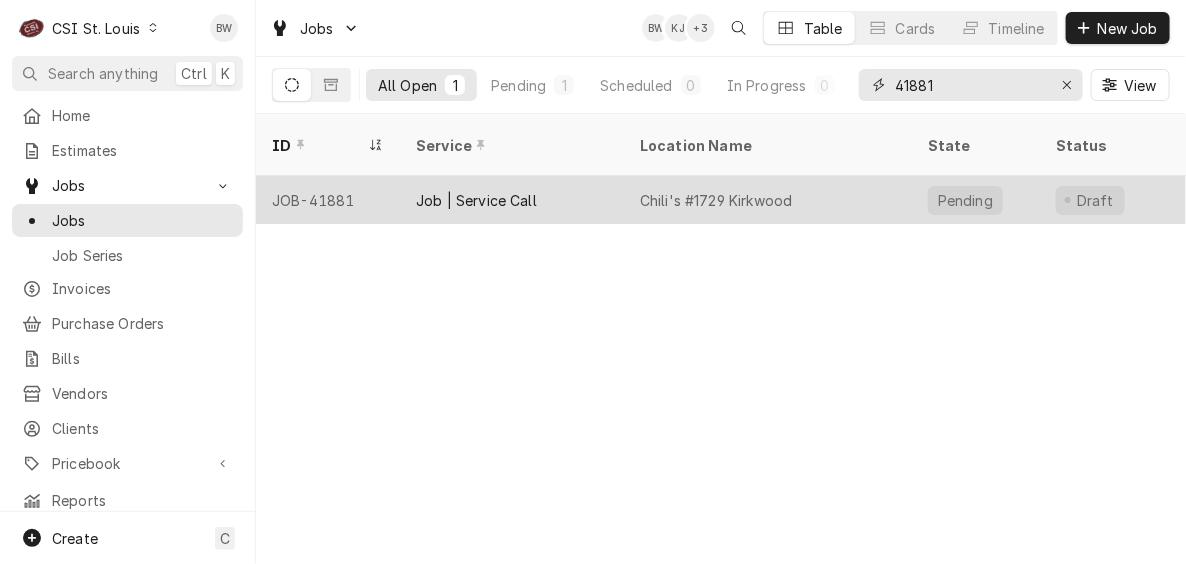 type on "41881" 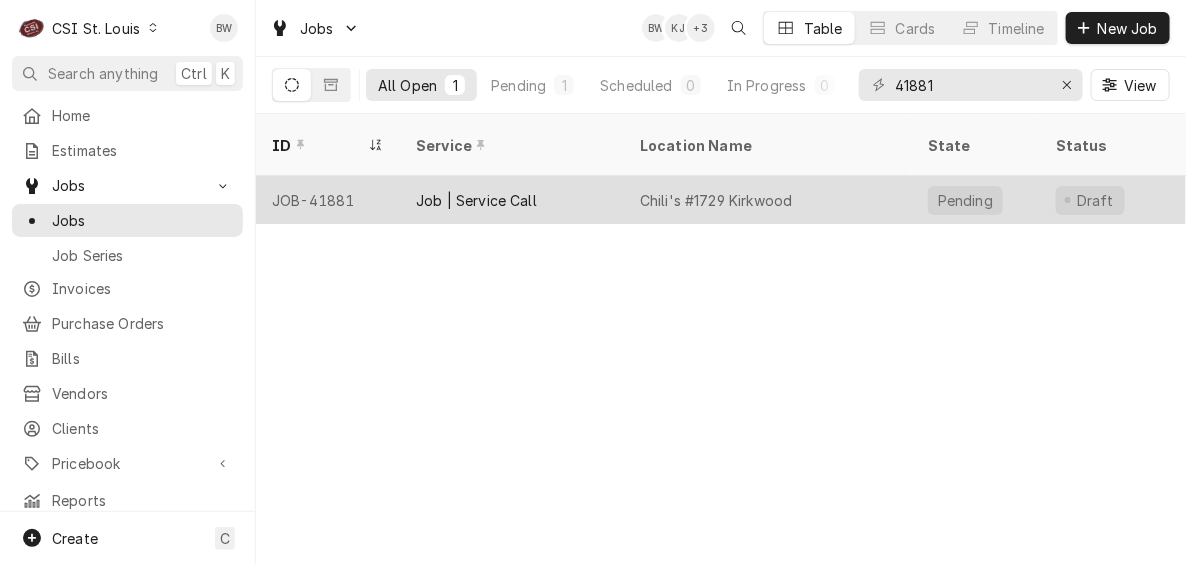 click on "JOB-41881" at bounding box center [328, 200] 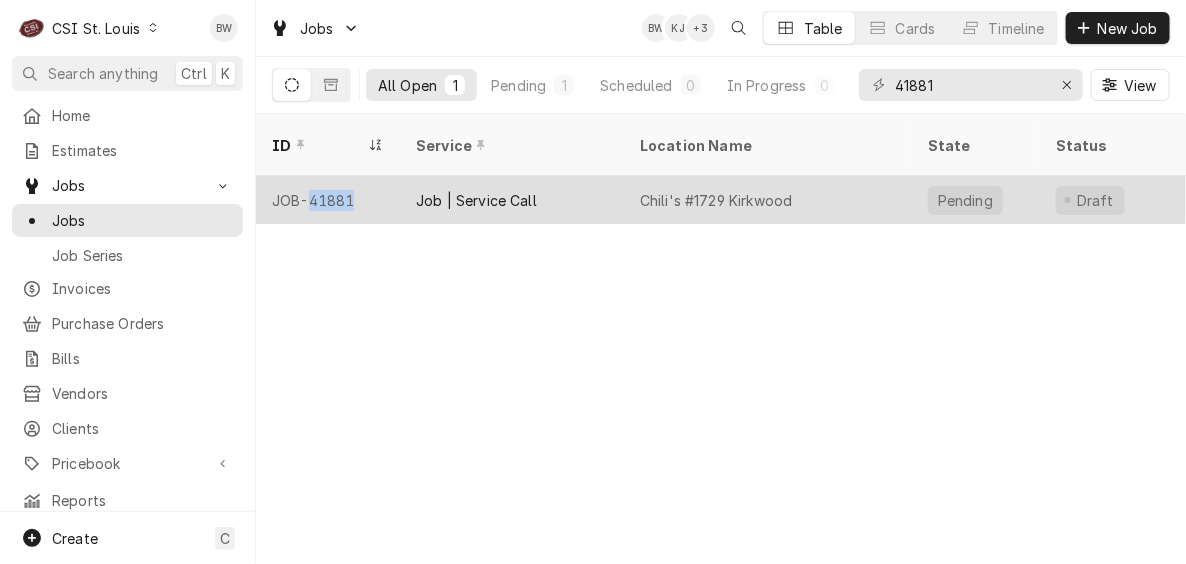 click on "JOB-41881" at bounding box center [328, 200] 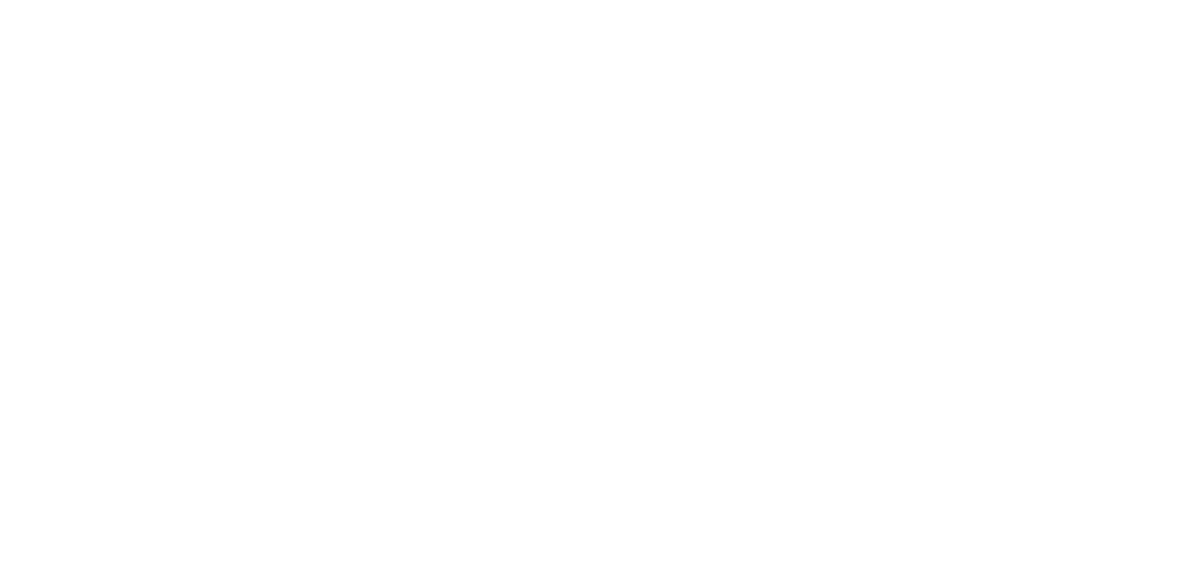 scroll, scrollTop: 0, scrollLeft: 0, axis: both 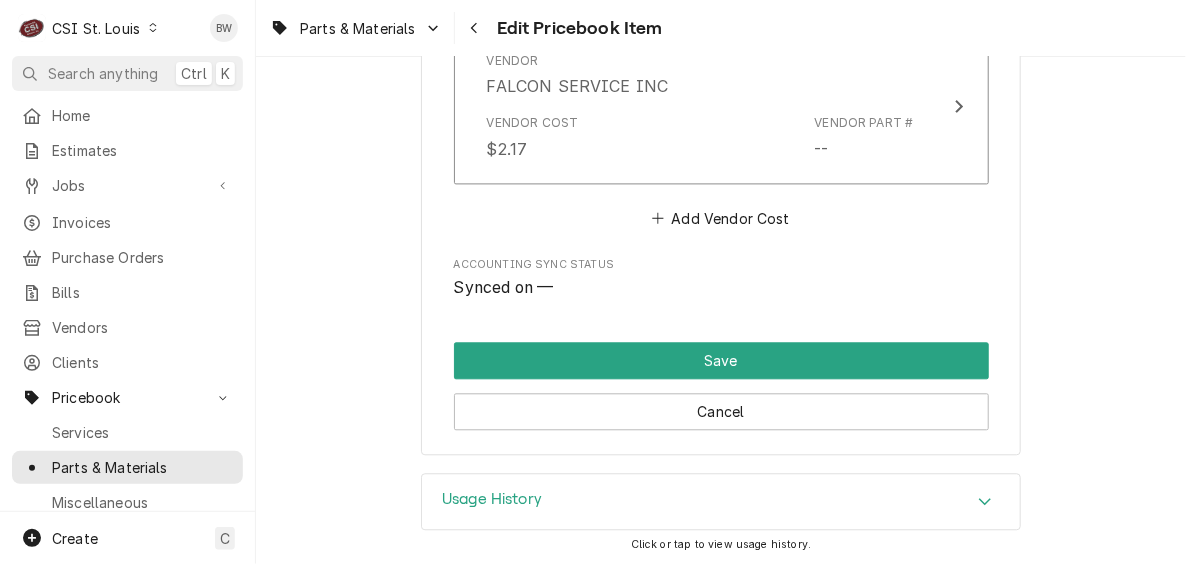 click on "Usage History" at bounding box center (492, 499) 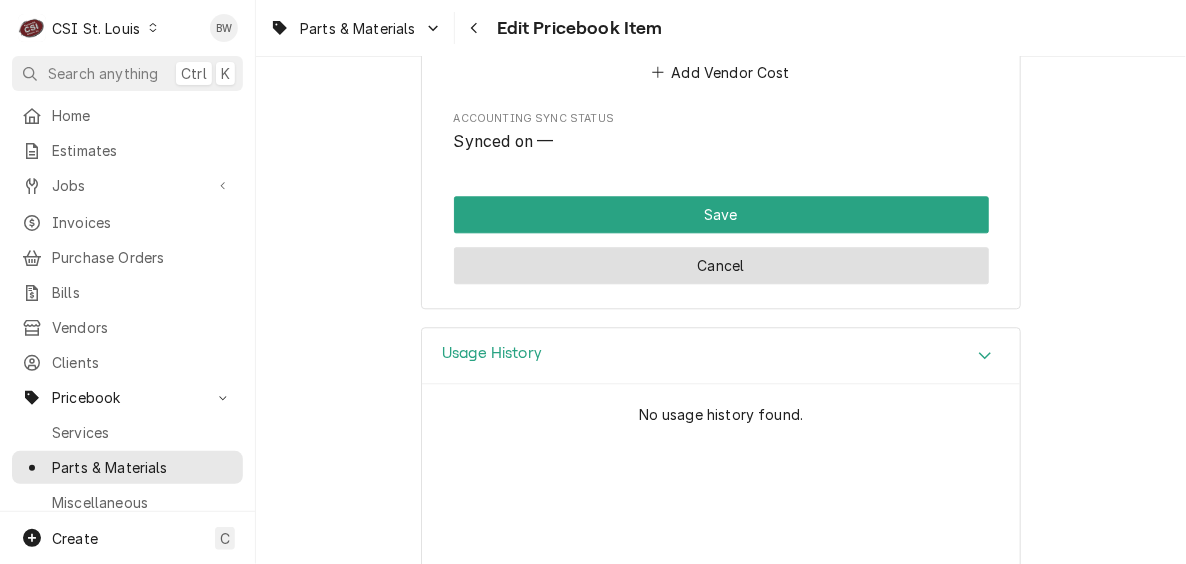 scroll, scrollTop: 1620, scrollLeft: 0, axis: vertical 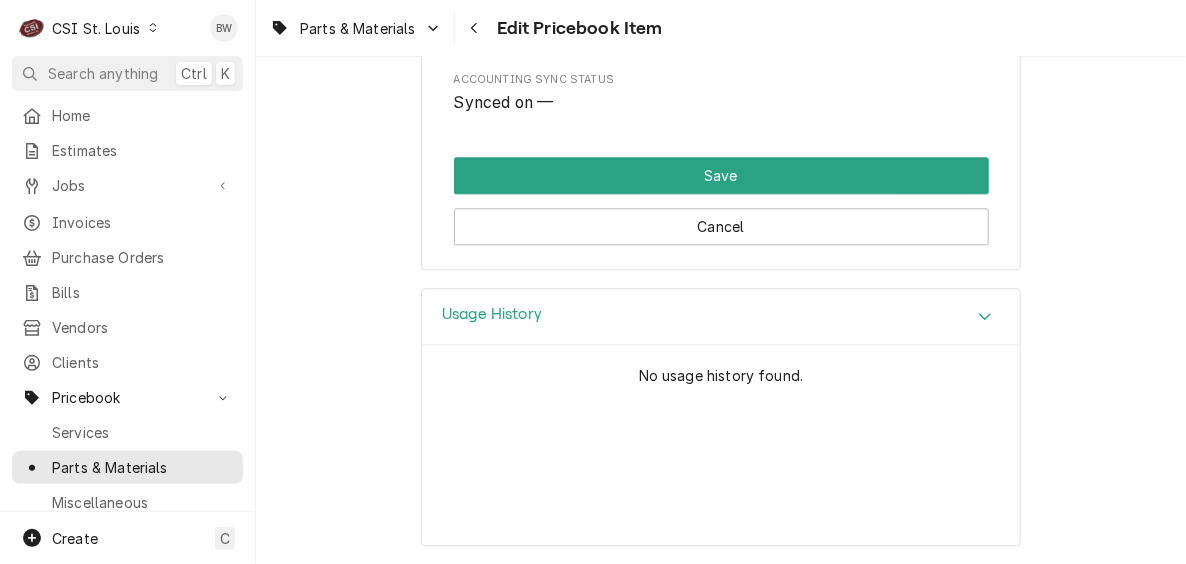 click on "Usage History" at bounding box center [492, 317] 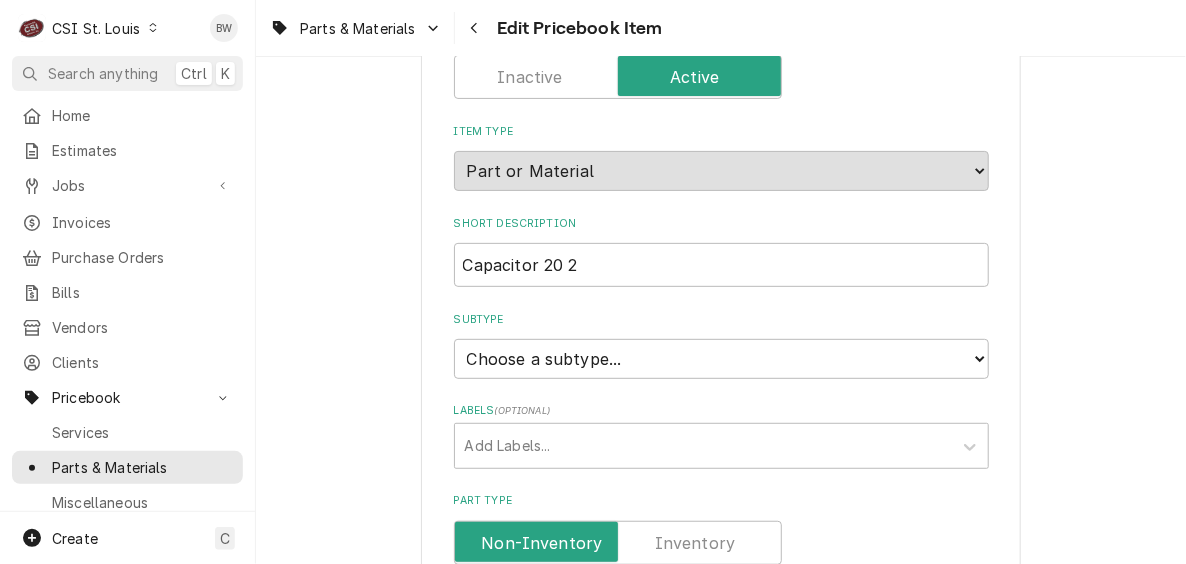 scroll, scrollTop: 0, scrollLeft: 0, axis: both 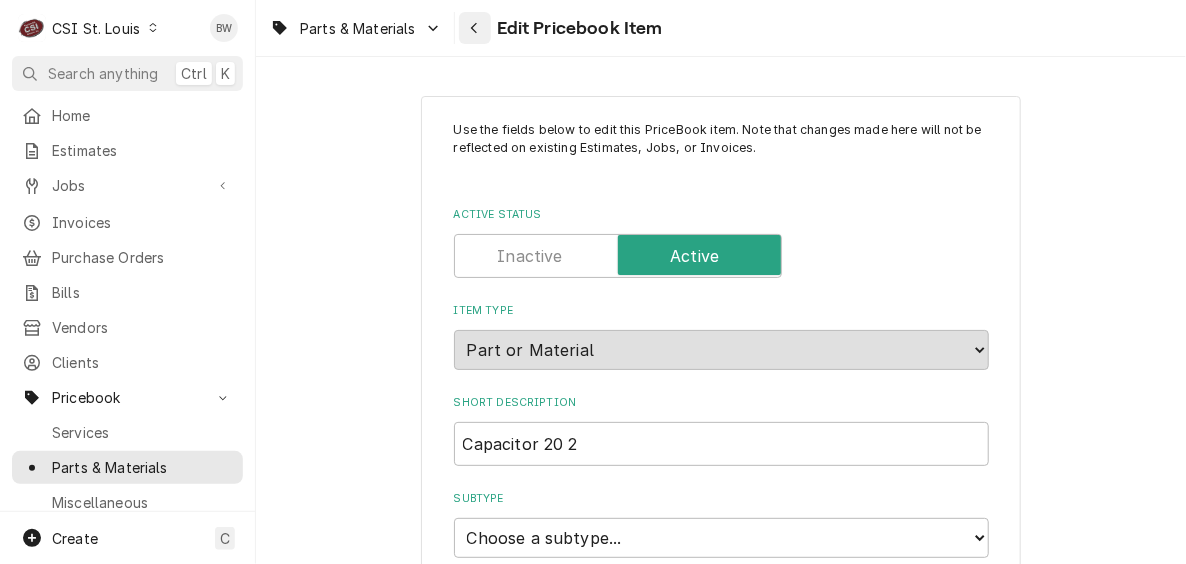 click at bounding box center [475, 28] 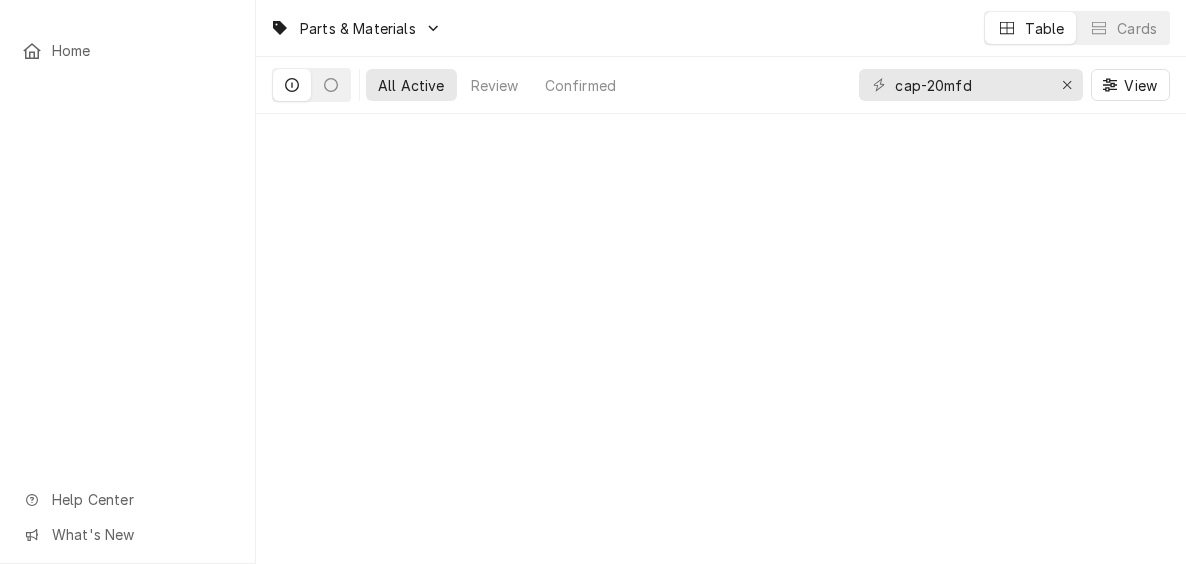 scroll, scrollTop: 0, scrollLeft: 0, axis: both 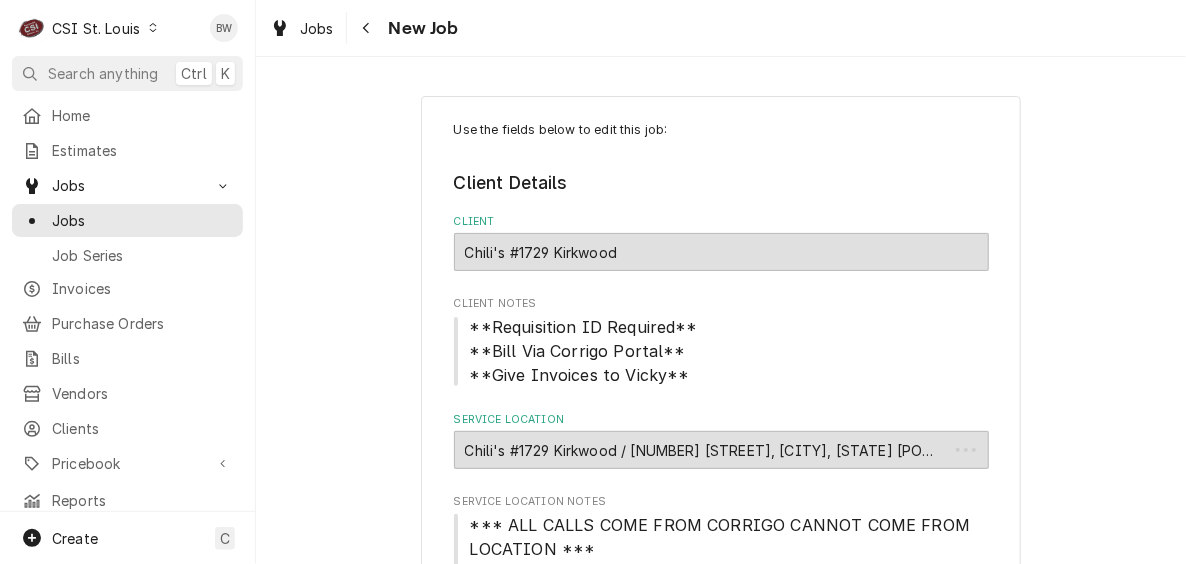 type on "x" 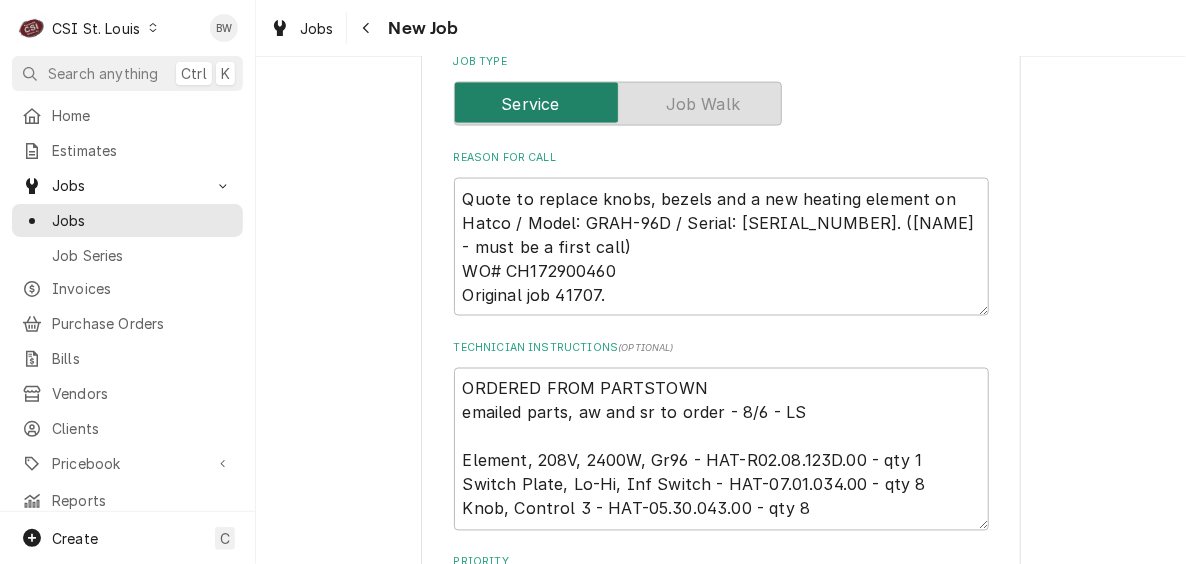 scroll, scrollTop: 1100, scrollLeft: 0, axis: vertical 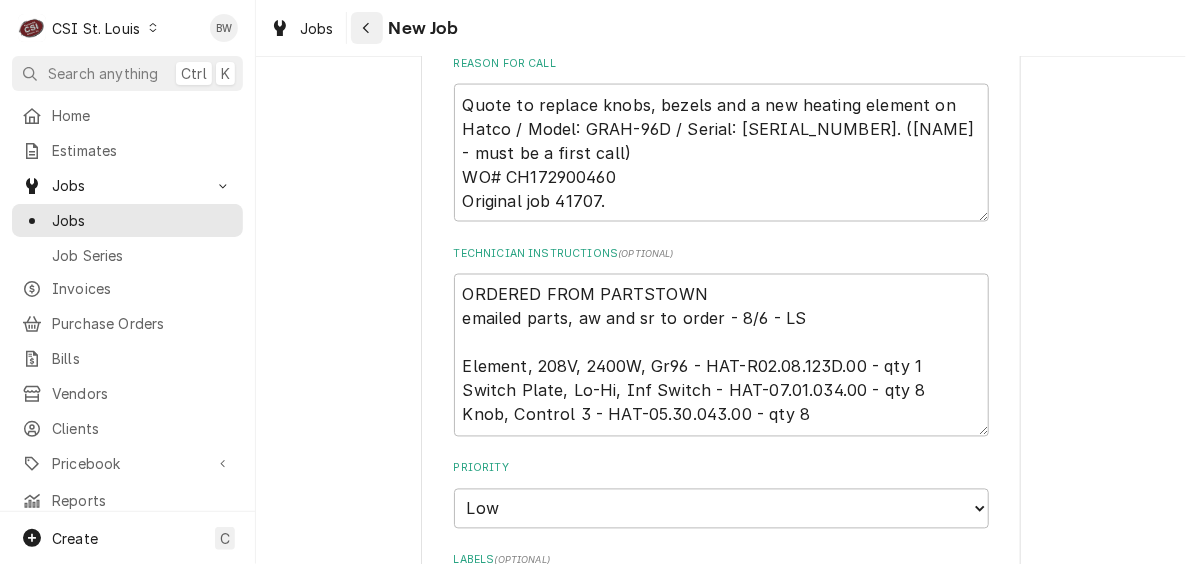 click at bounding box center [367, 28] 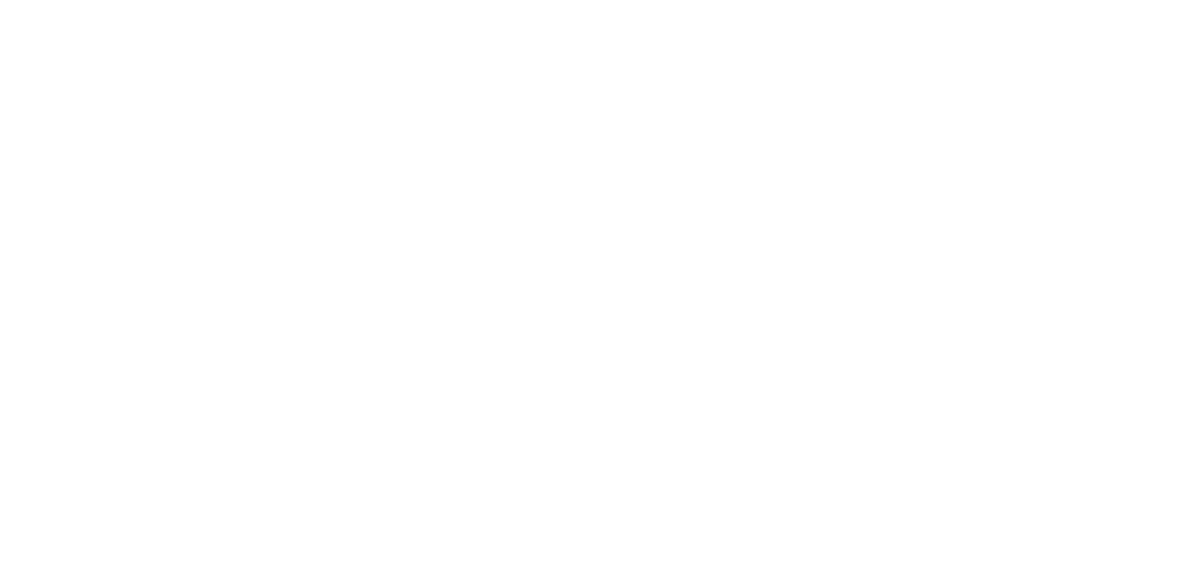 scroll, scrollTop: 0, scrollLeft: 0, axis: both 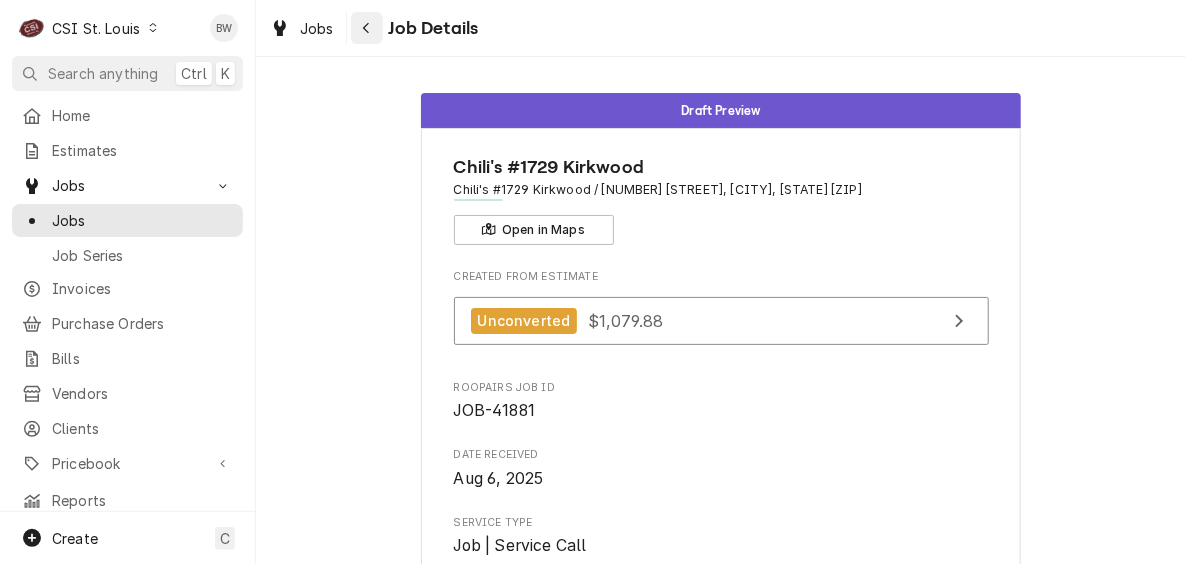 click 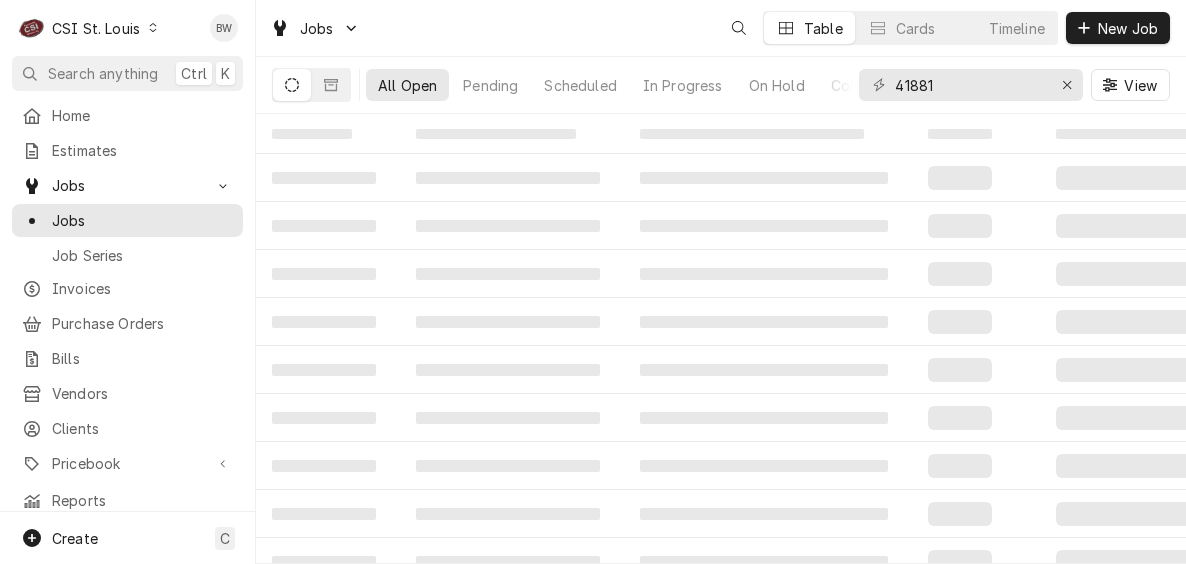 scroll, scrollTop: 0, scrollLeft: 0, axis: both 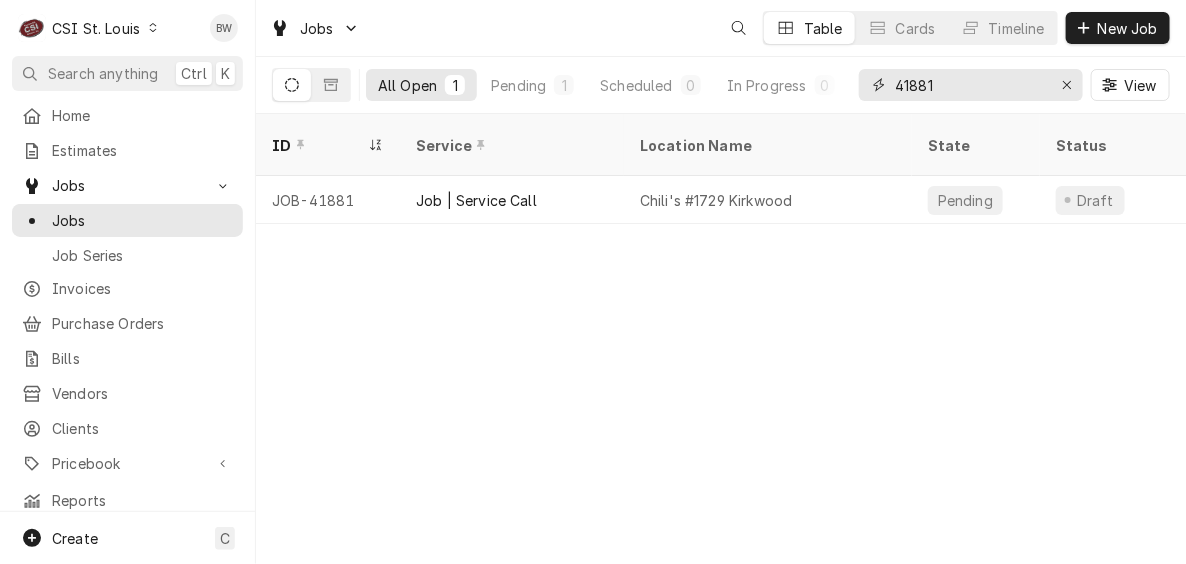 click on "41881" at bounding box center (970, 85) 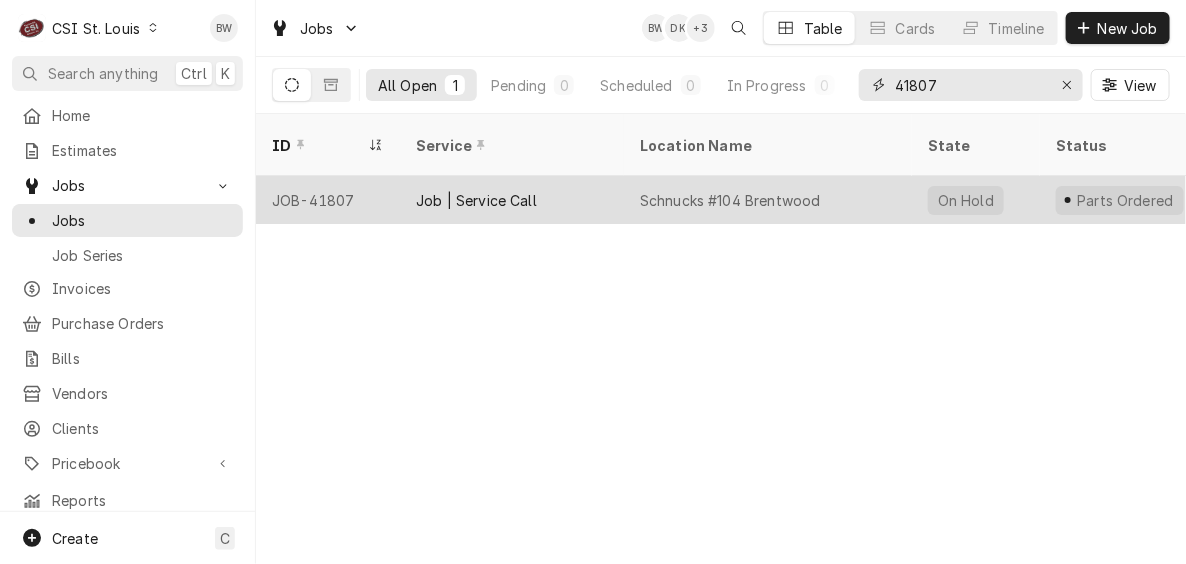 type on "41807" 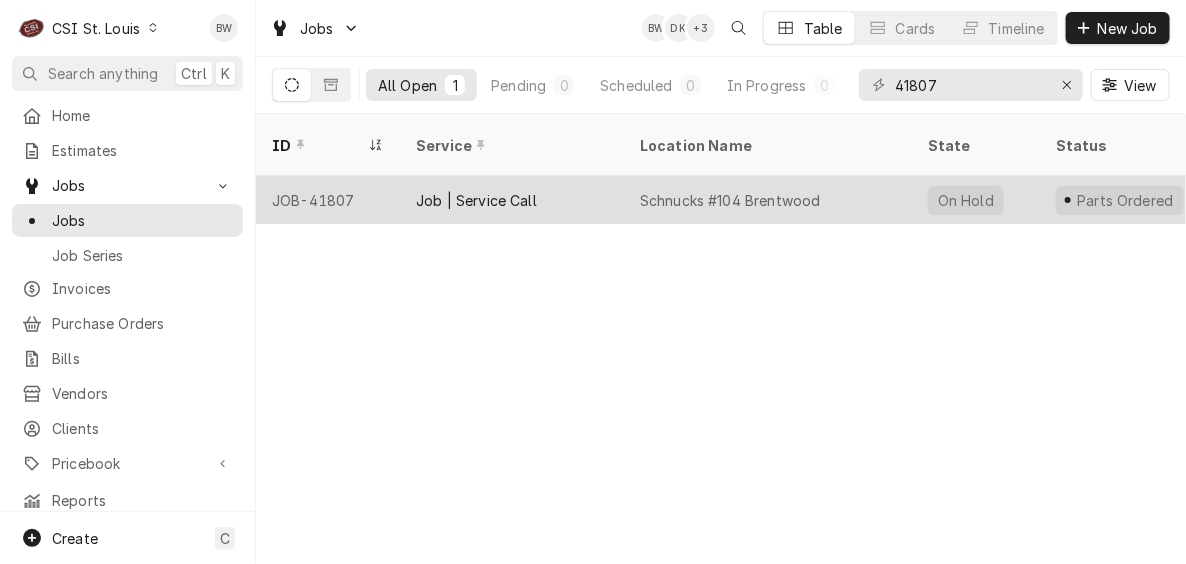 click on "JOB-41807" at bounding box center (328, 200) 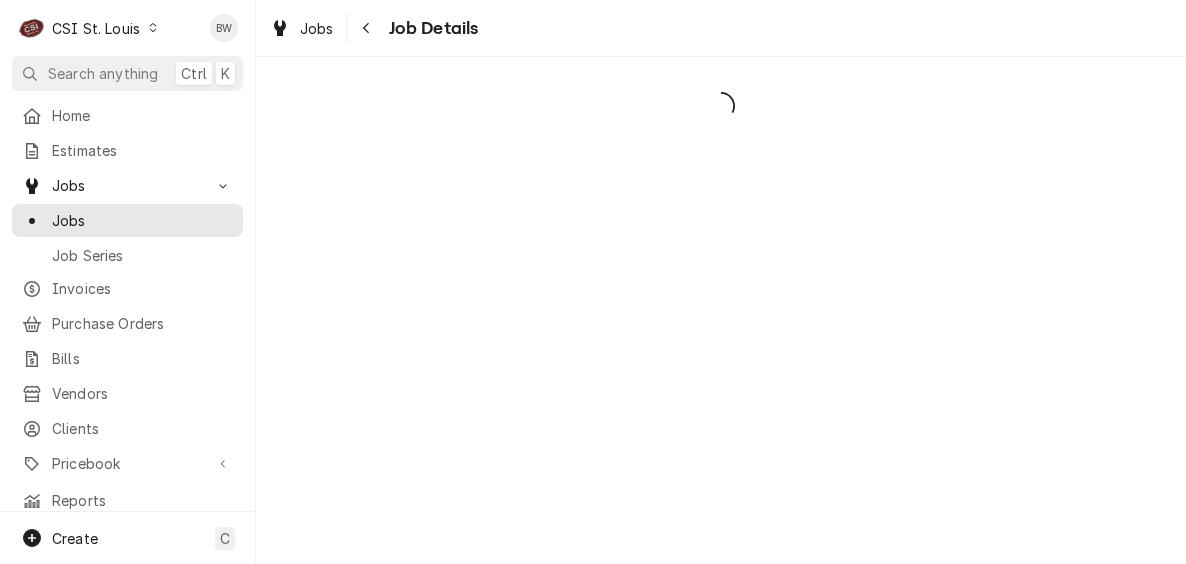 scroll, scrollTop: 0, scrollLeft: 0, axis: both 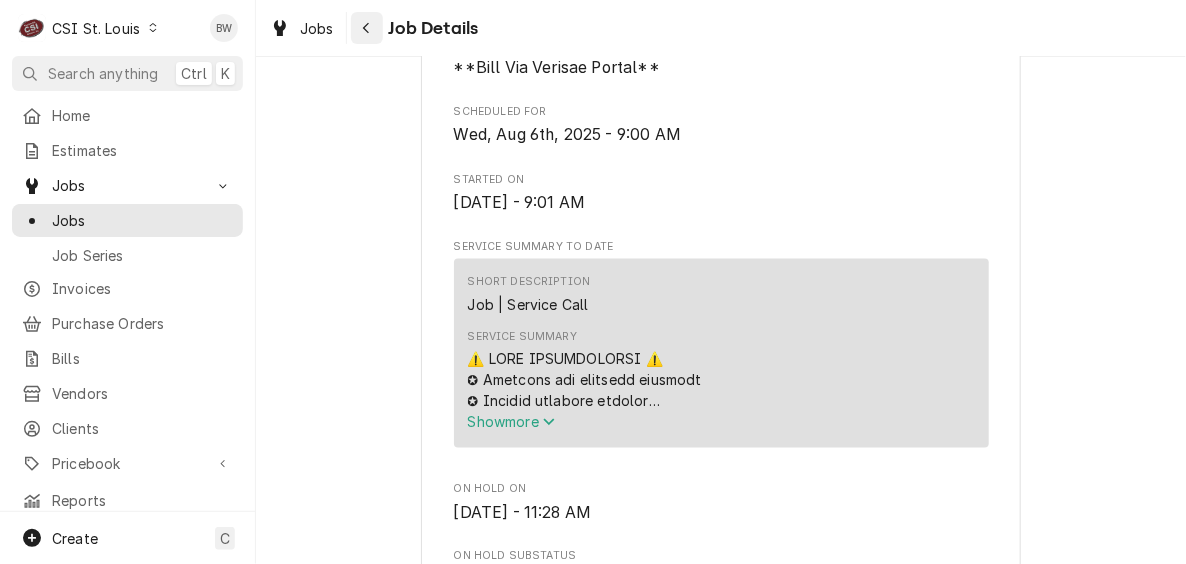 click at bounding box center (367, 28) 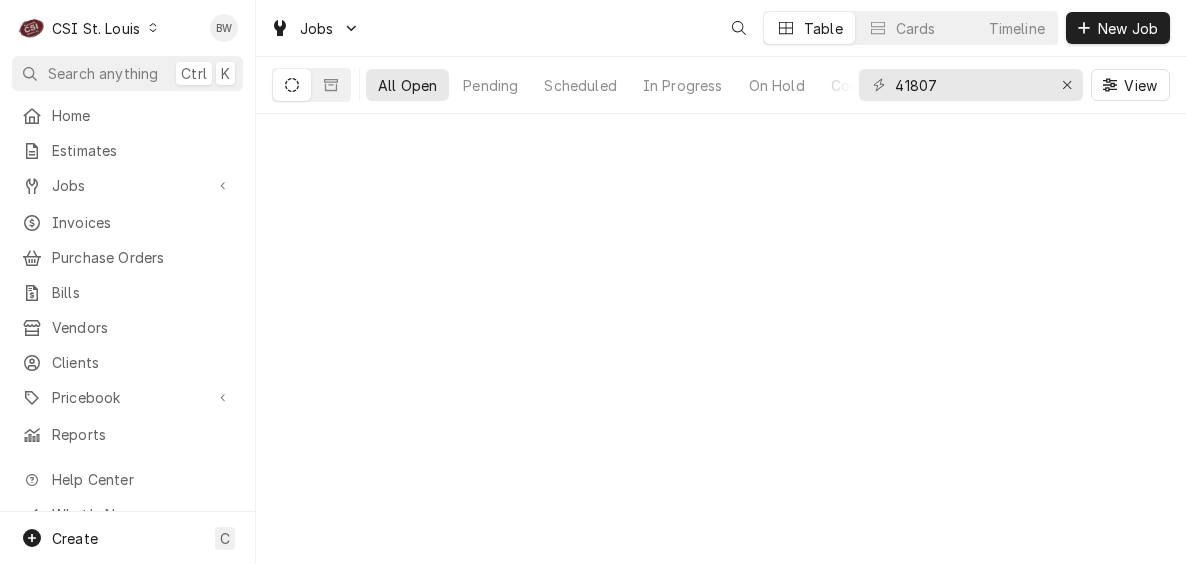 scroll, scrollTop: 0, scrollLeft: 0, axis: both 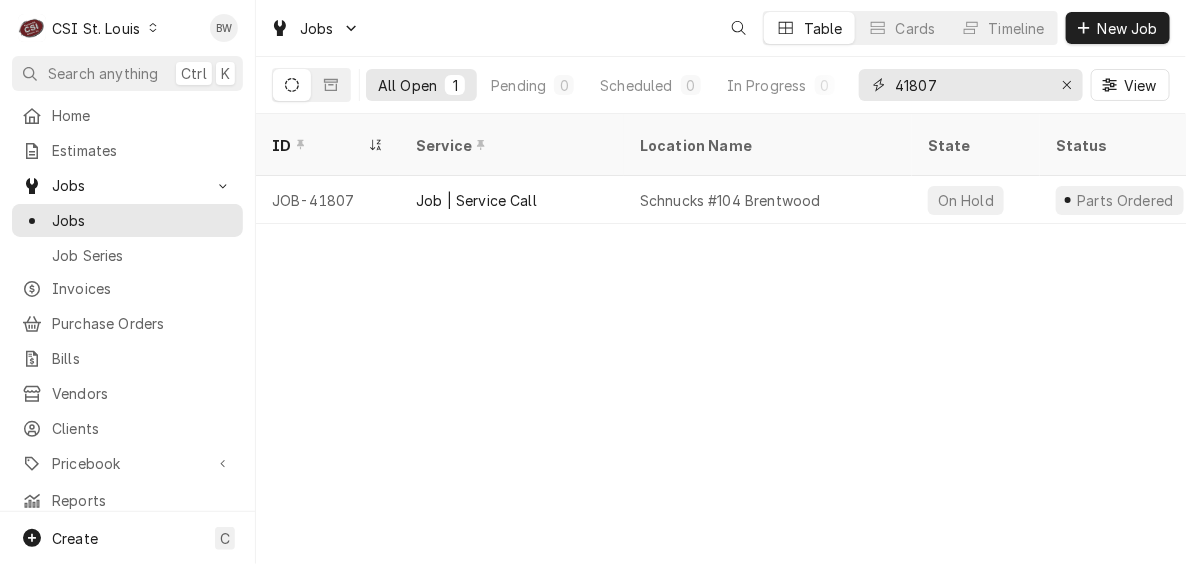 click on "41807" at bounding box center [970, 85] 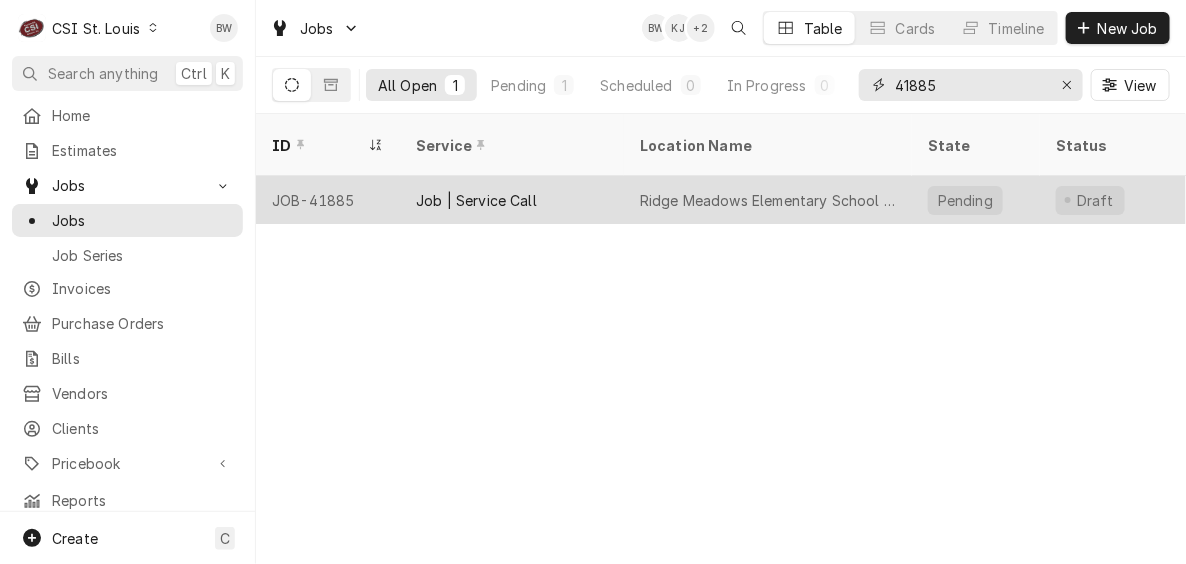 type on "41885" 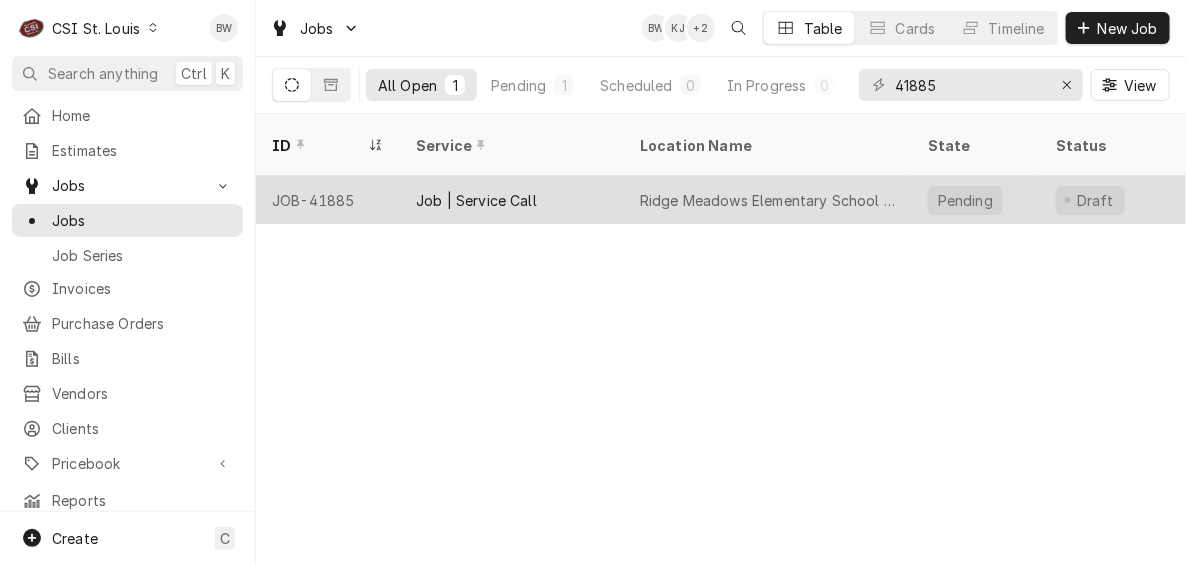 click on "JOB-41885" at bounding box center (328, 200) 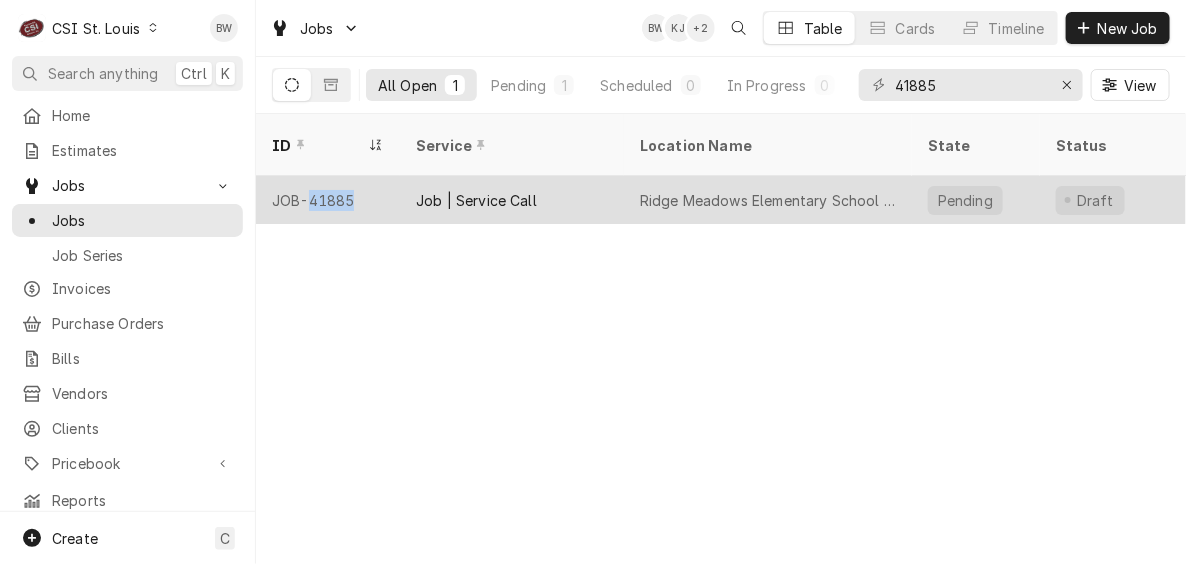 click on "JOB-41885" at bounding box center (328, 200) 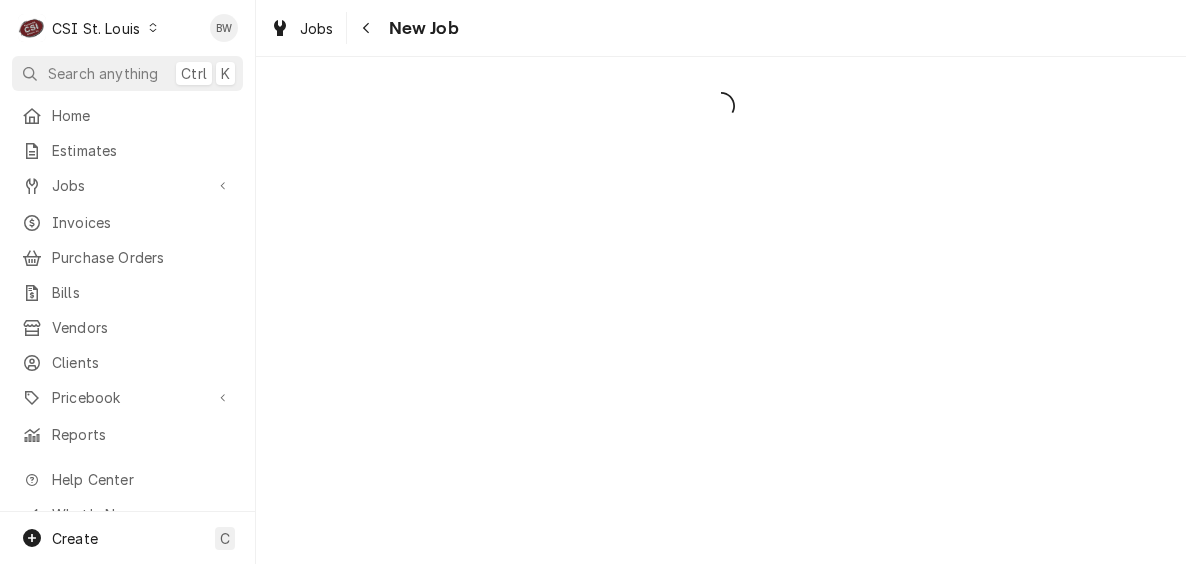 scroll, scrollTop: 0, scrollLeft: 0, axis: both 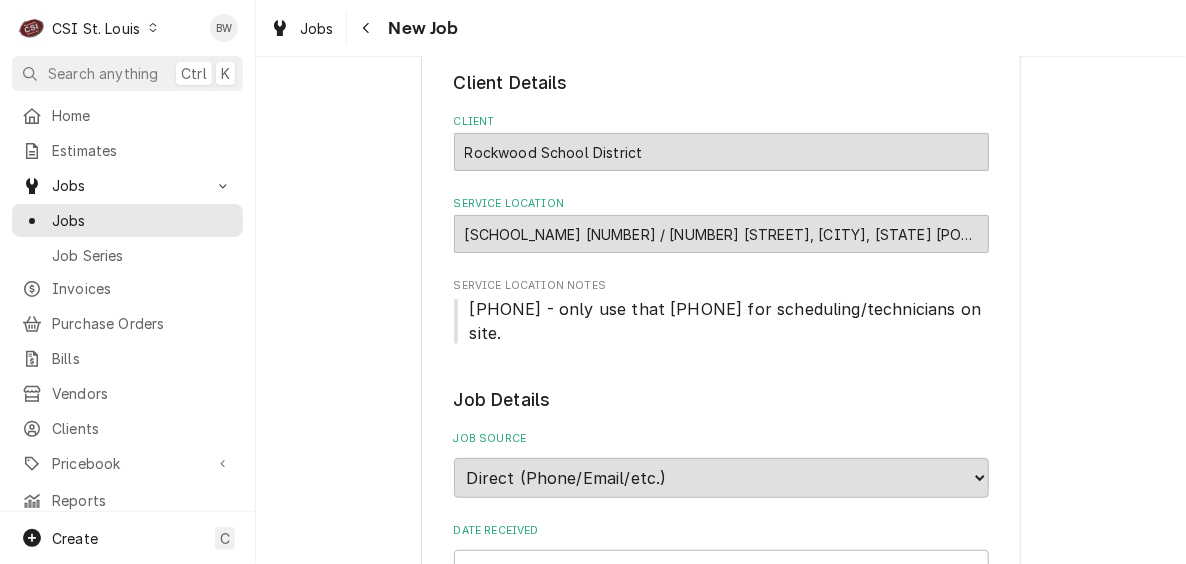 type on "x" 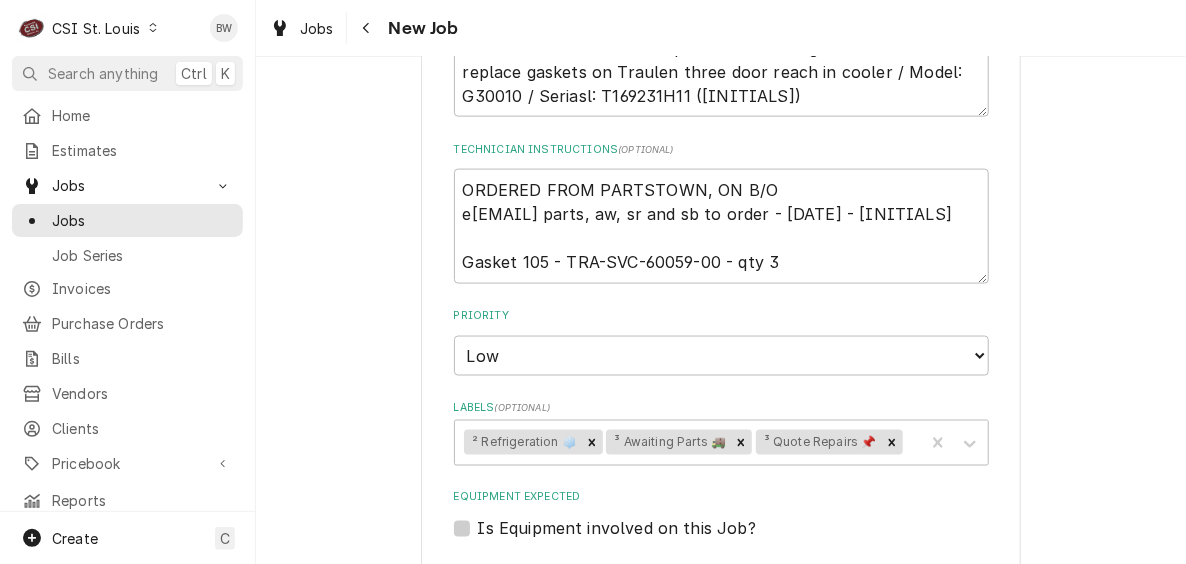 scroll, scrollTop: 900, scrollLeft: 0, axis: vertical 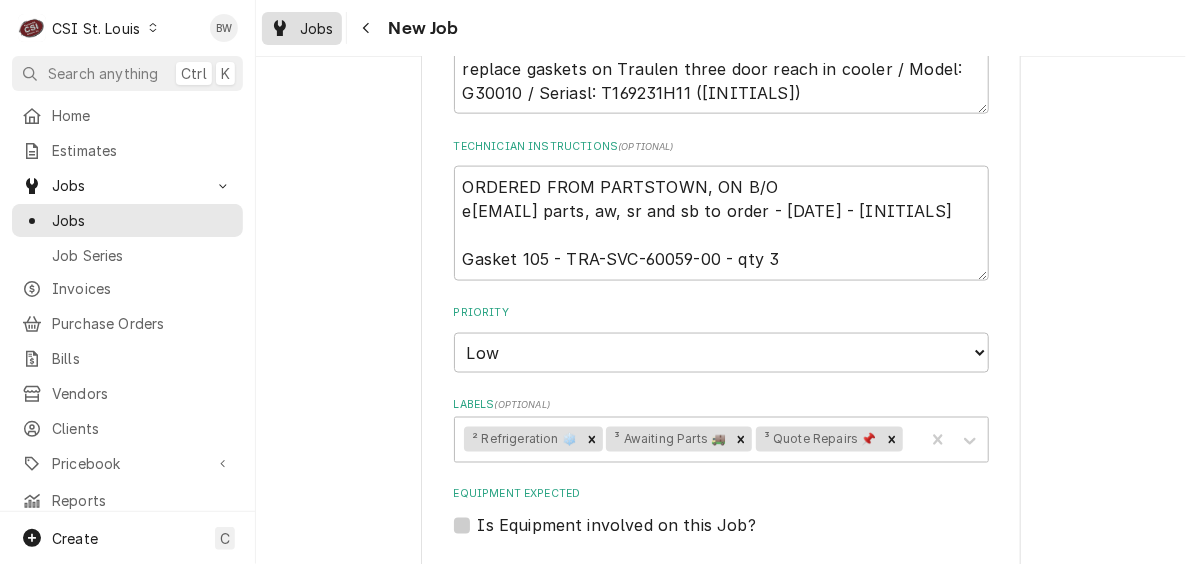 click on "Jobs" at bounding box center [302, 28] 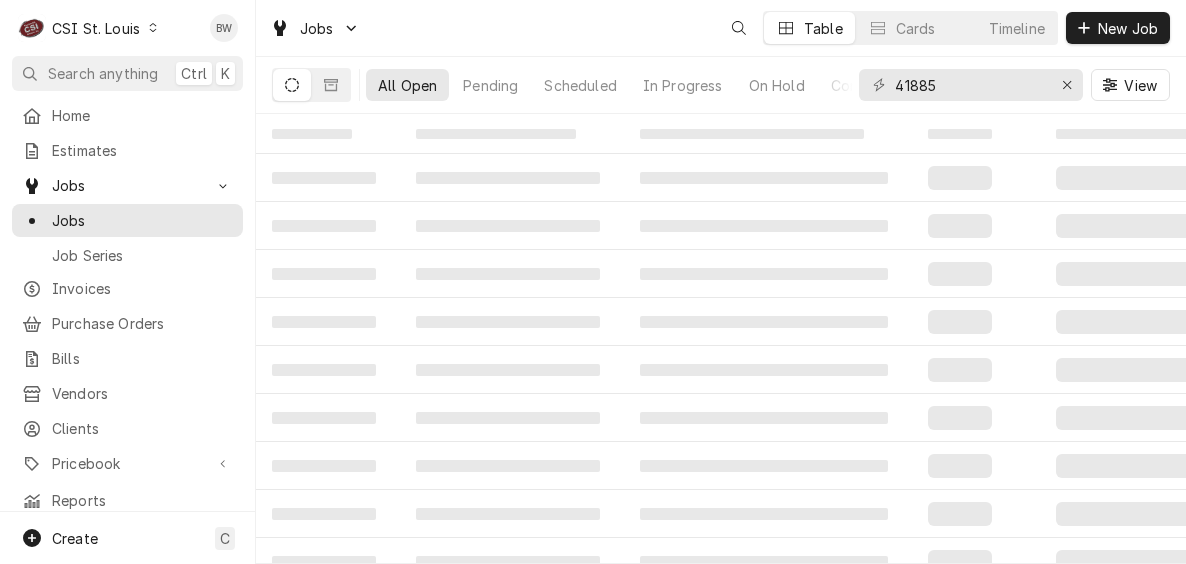 scroll, scrollTop: 0, scrollLeft: 0, axis: both 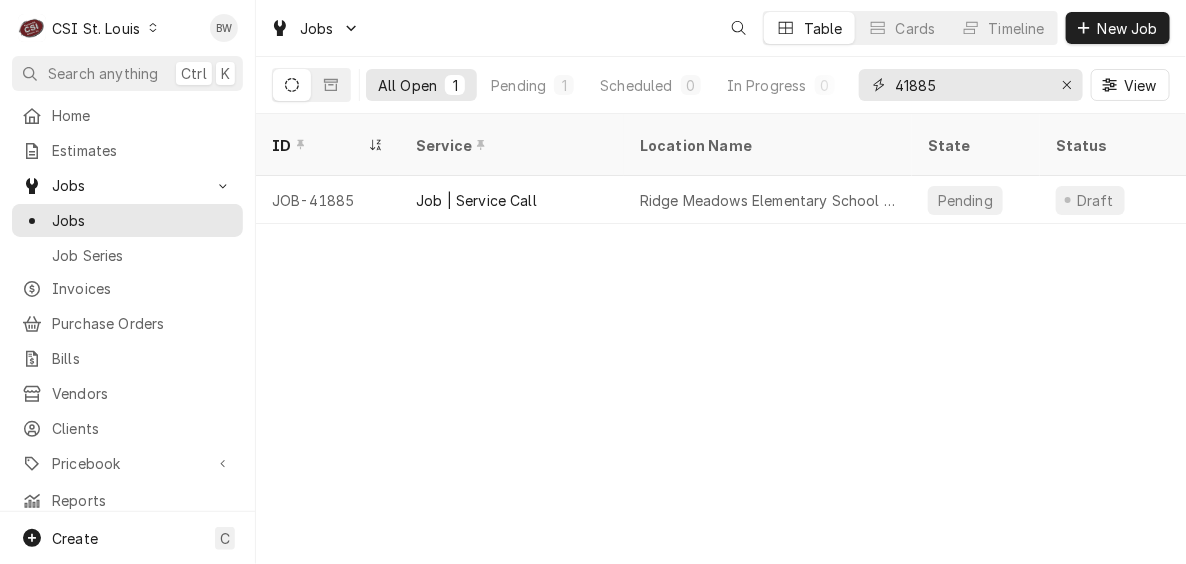 drag, startPoint x: 927, startPoint y: 87, endPoint x: 864, endPoint y: 88, distance: 63.007935 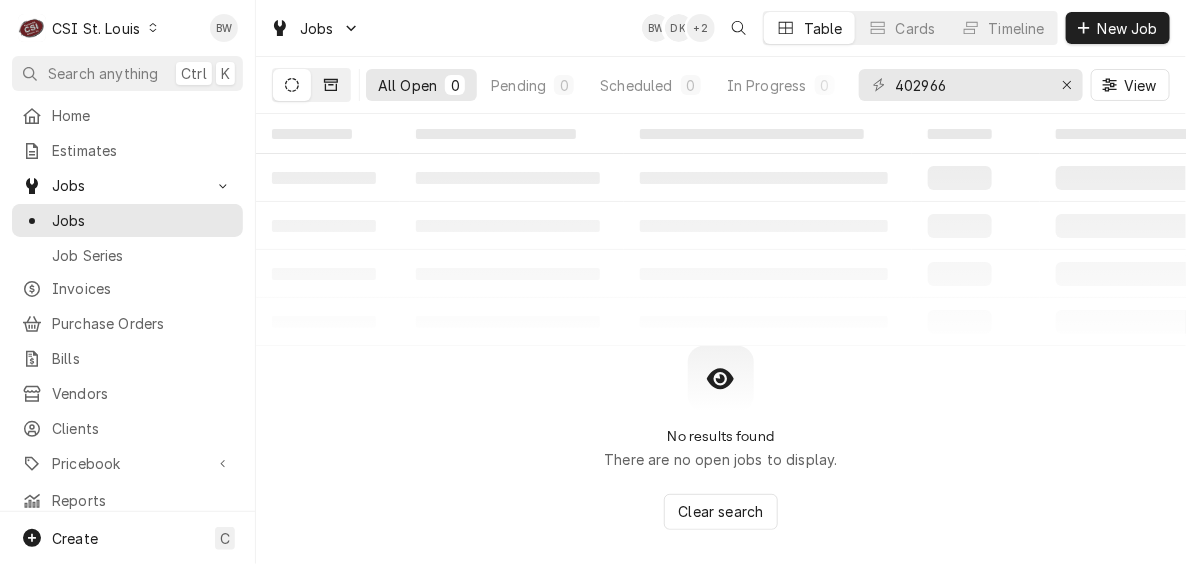 click 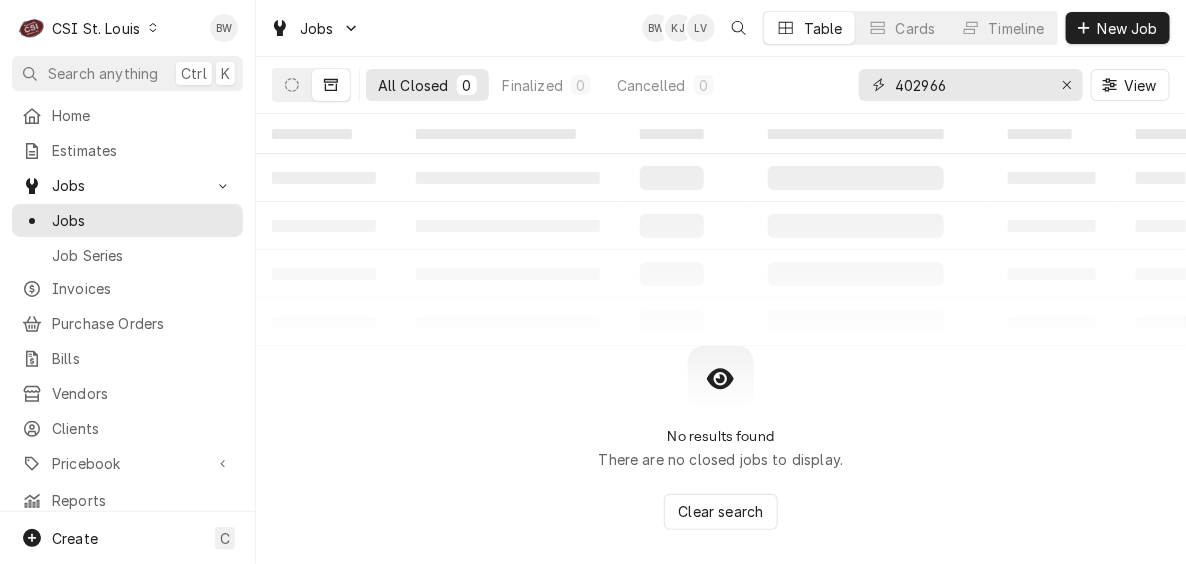 drag, startPoint x: 957, startPoint y: 80, endPoint x: 864, endPoint y: 85, distance: 93.13431 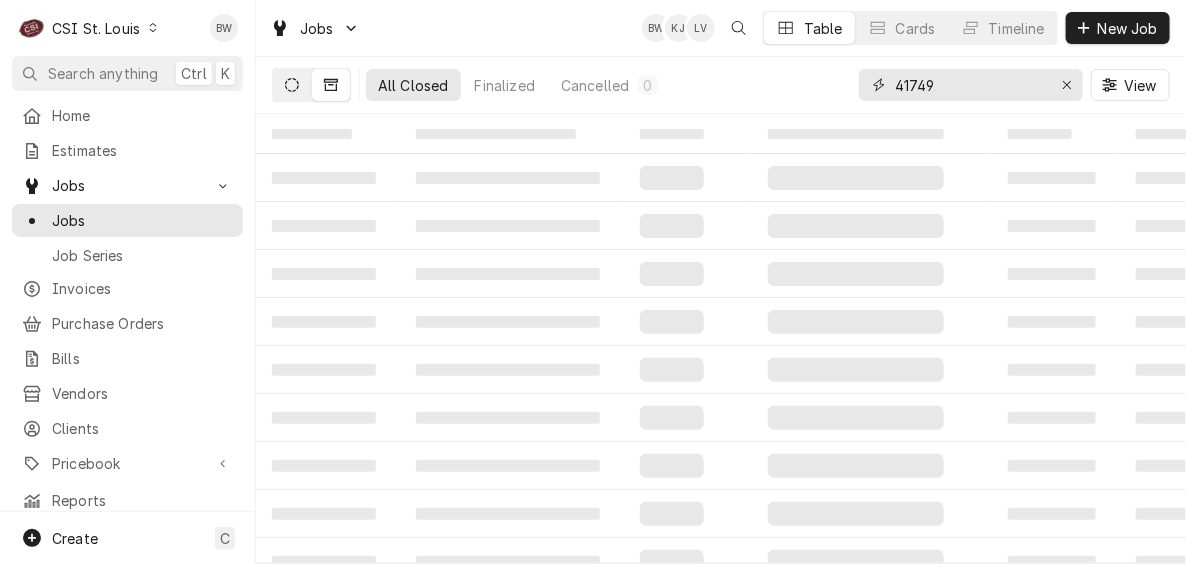 type on "41749" 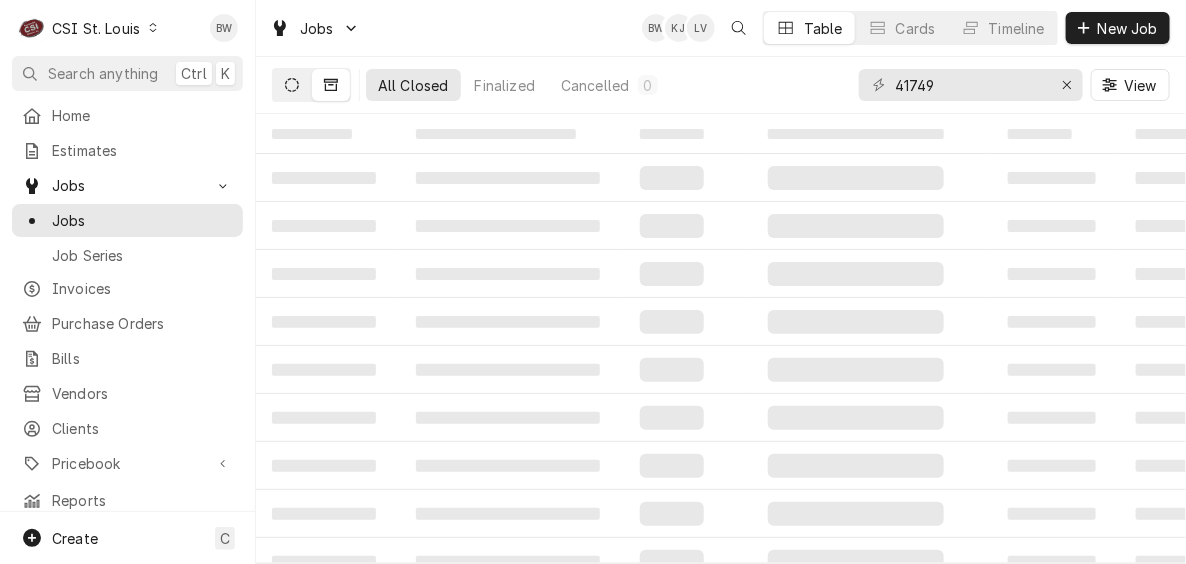 click at bounding box center (292, 85) 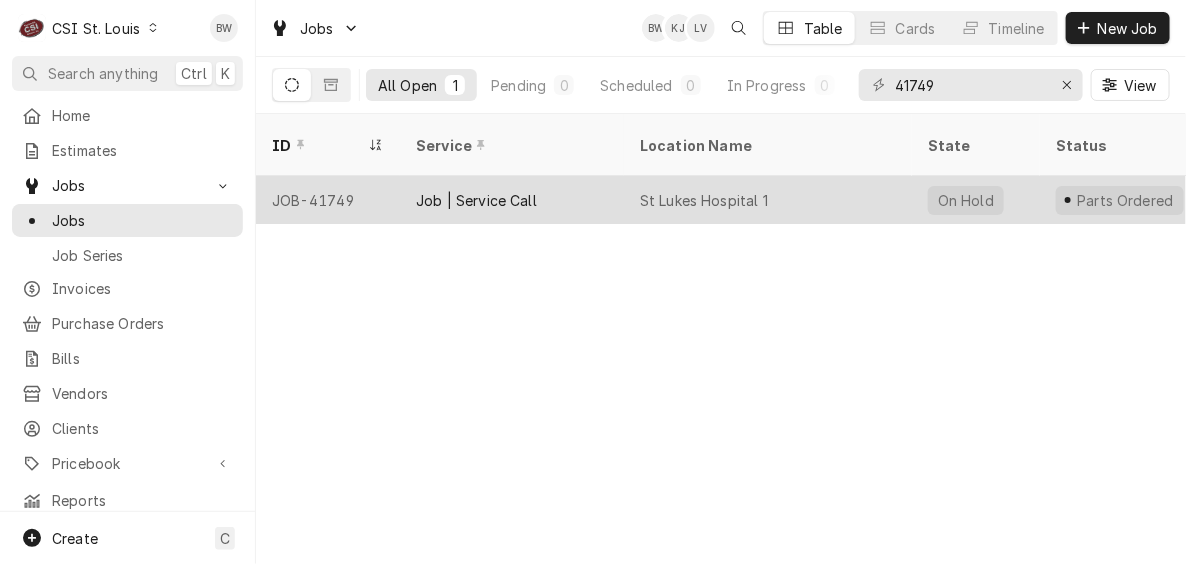 click on "JOB-41749" at bounding box center [328, 200] 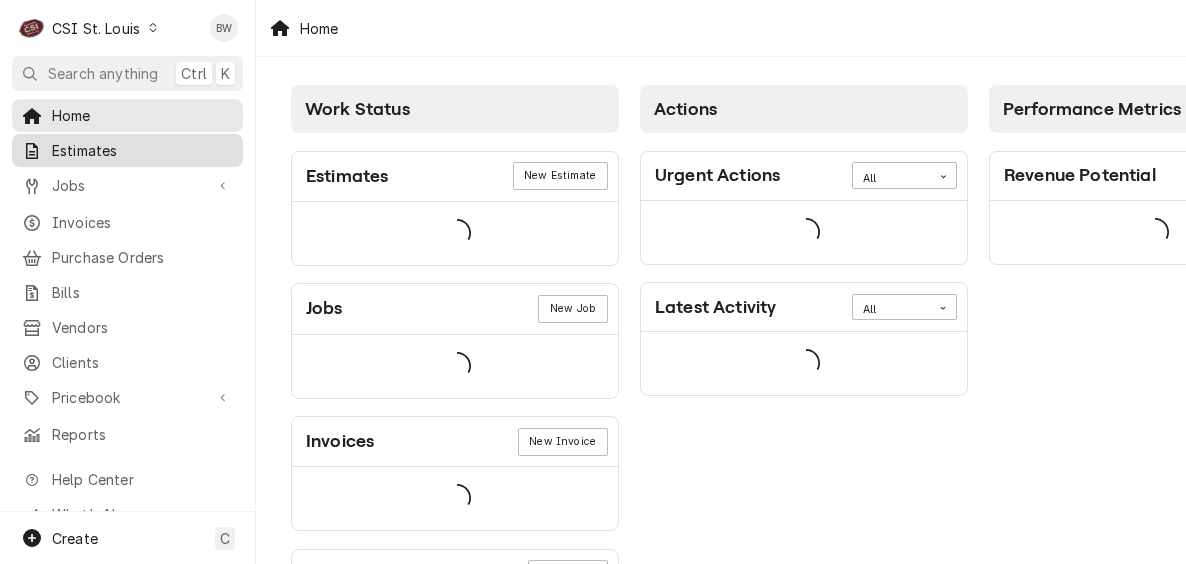 scroll, scrollTop: 0, scrollLeft: 0, axis: both 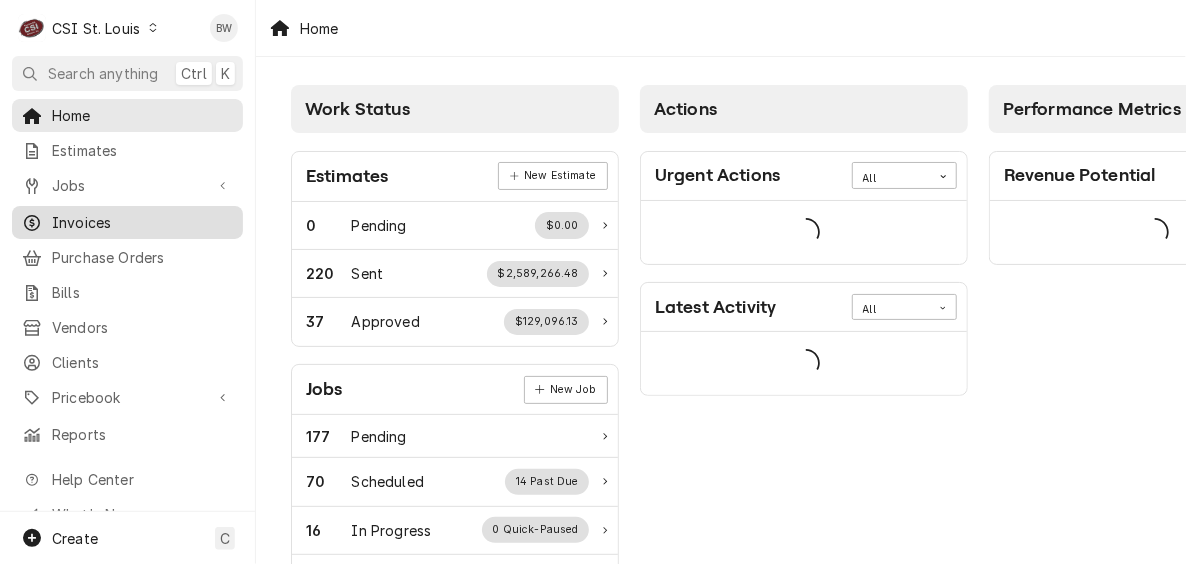 click on "Invoices" at bounding box center [142, 222] 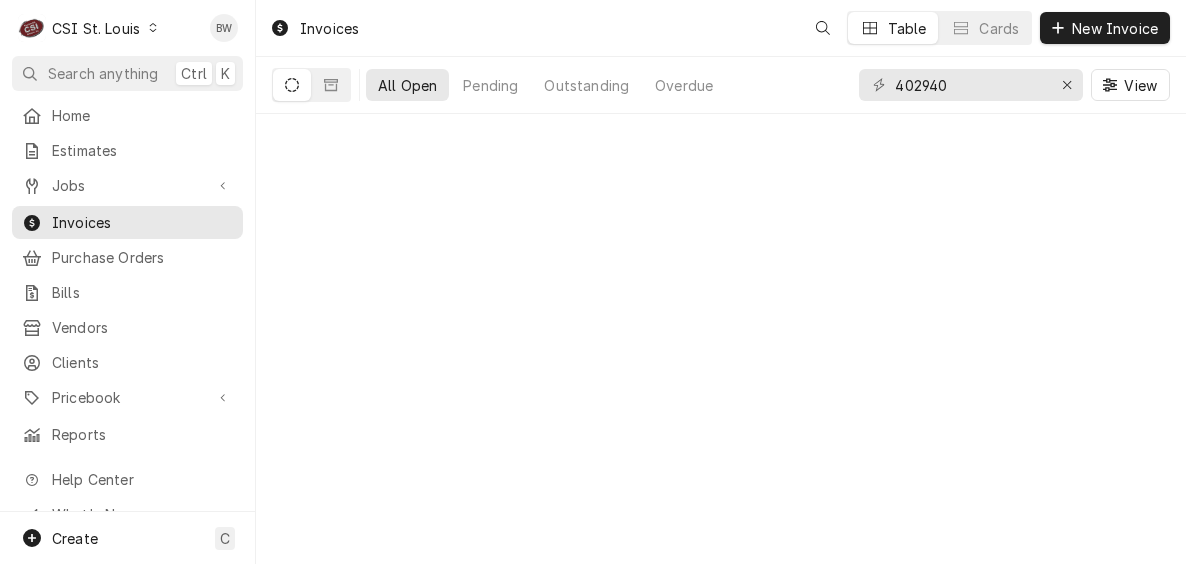 scroll, scrollTop: 0, scrollLeft: 0, axis: both 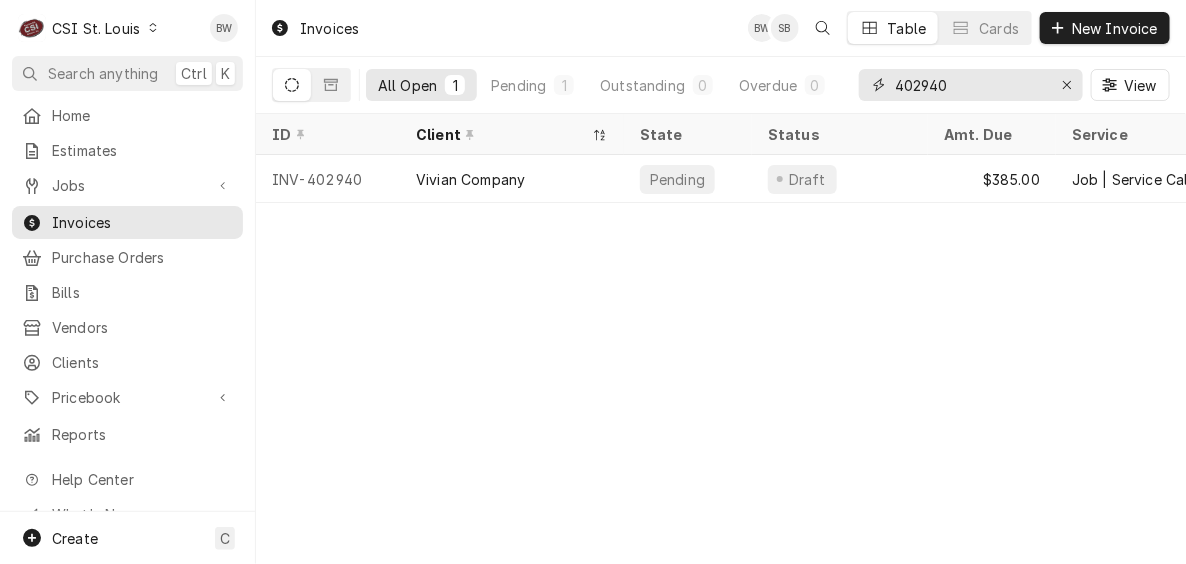 click on "402940" at bounding box center [970, 85] 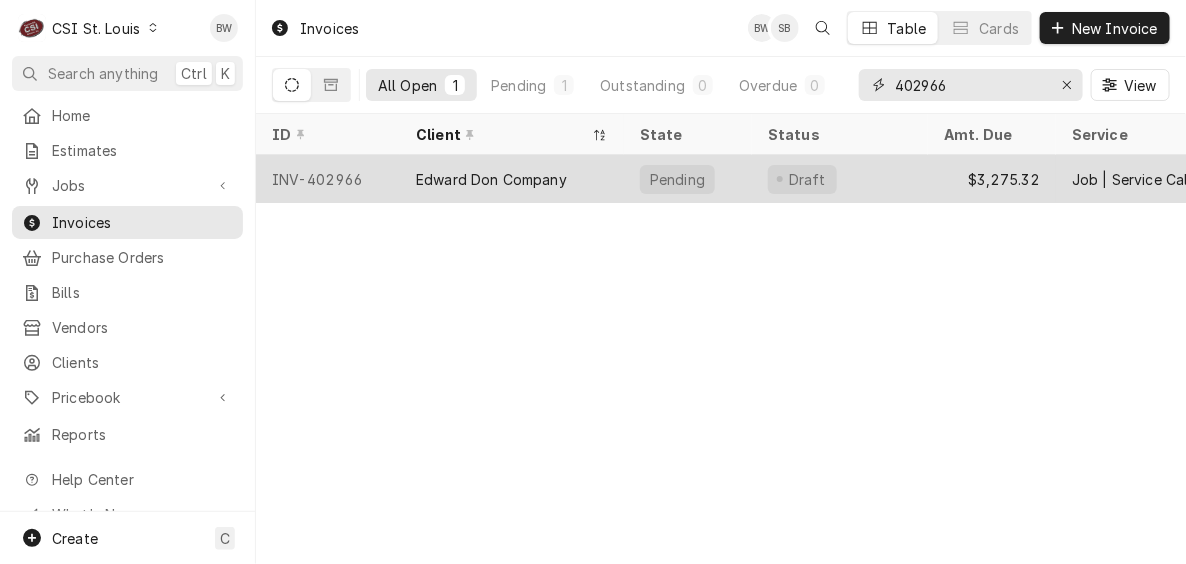 type on "402966" 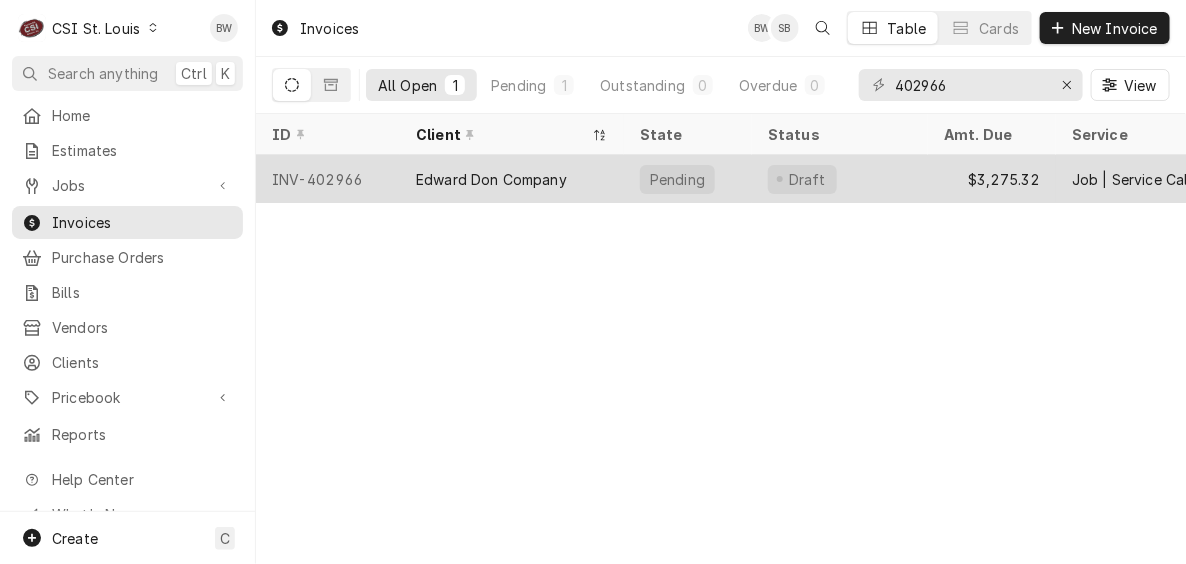 click on "INV-402966" at bounding box center (328, 179) 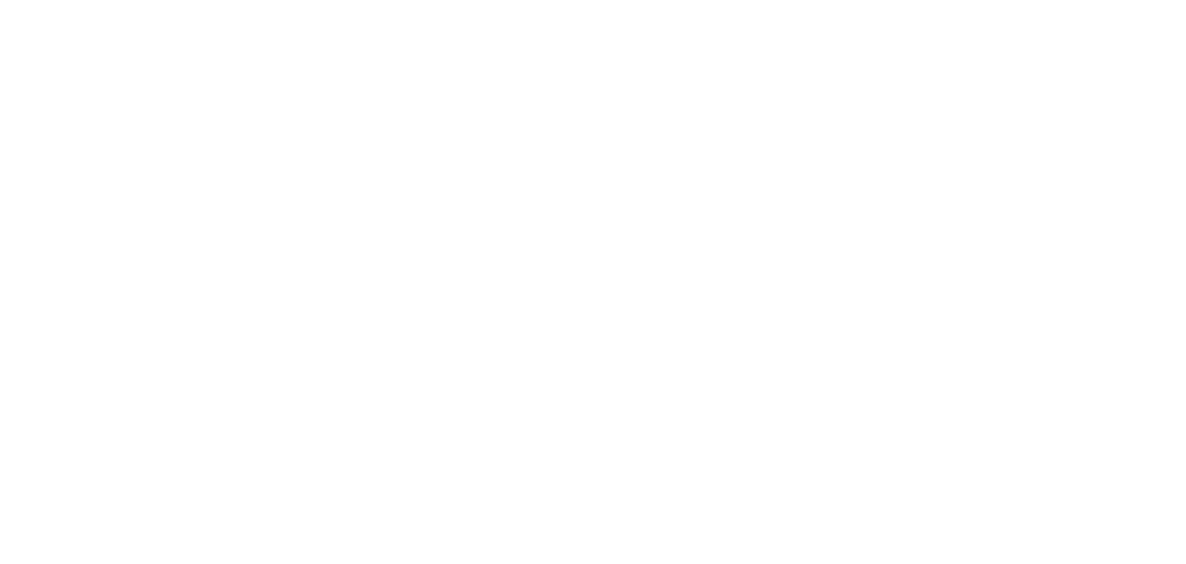 scroll, scrollTop: 0, scrollLeft: 0, axis: both 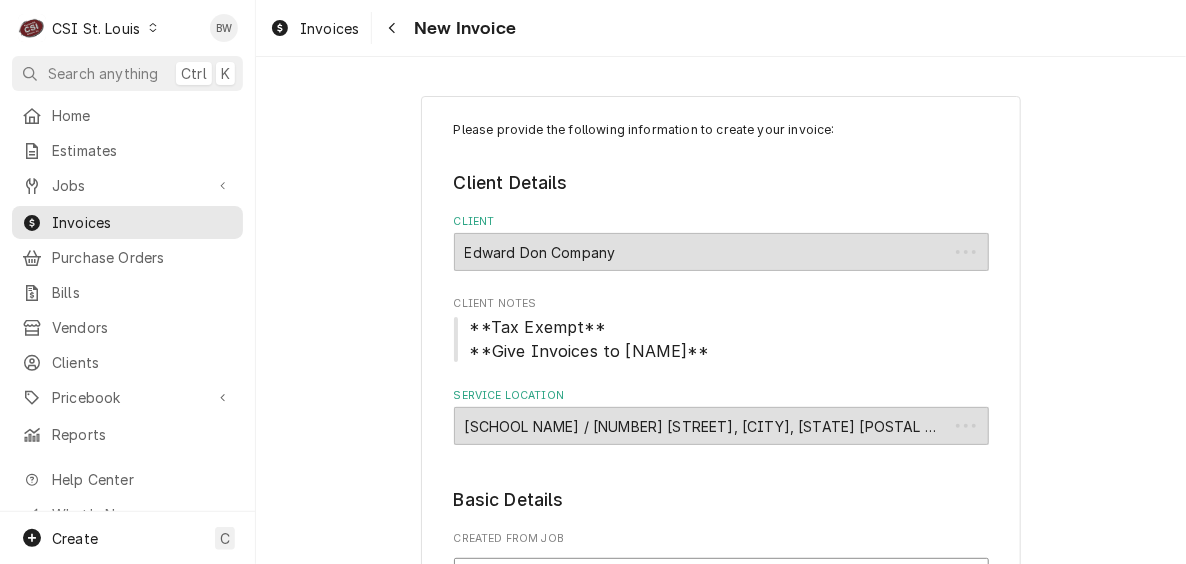 type on "x" 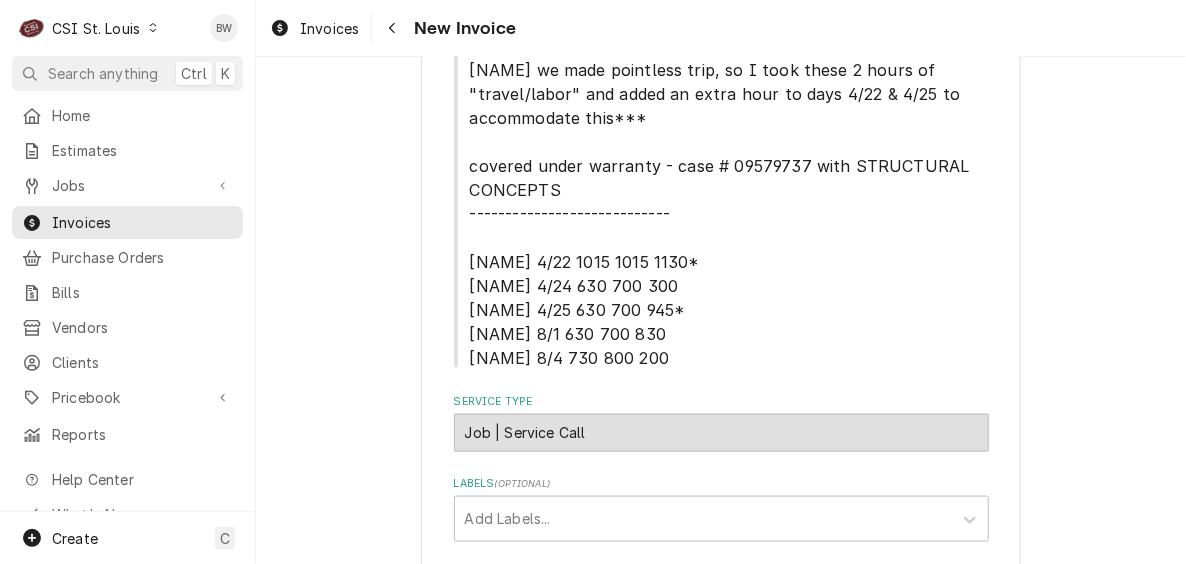scroll, scrollTop: 700, scrollLeft: 0, axis: vertical 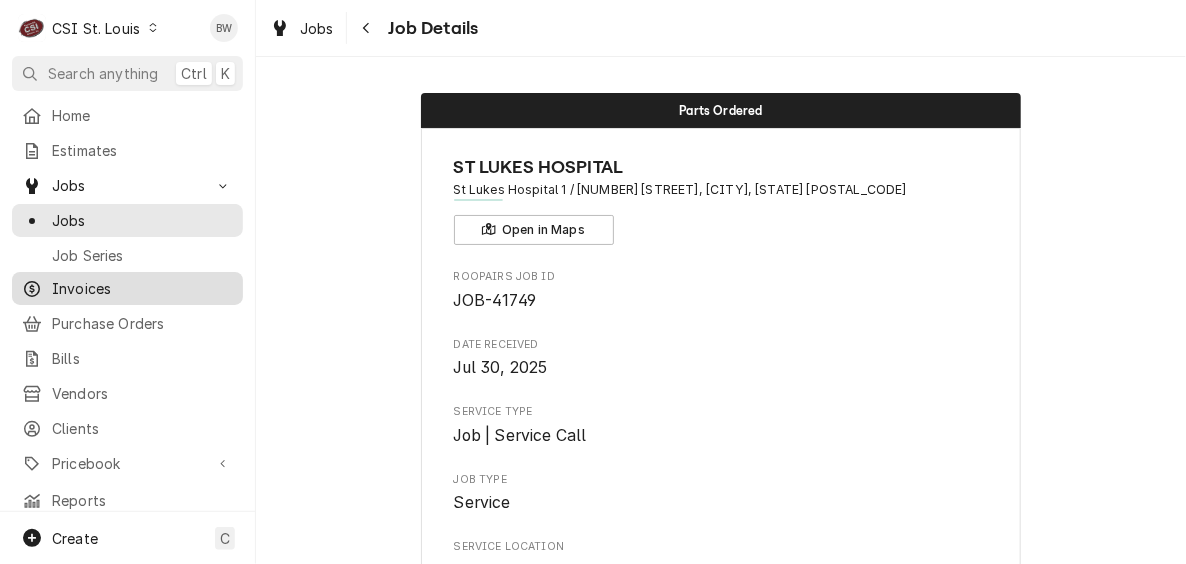 click on "Invoices" at bounding box center [142, 288] 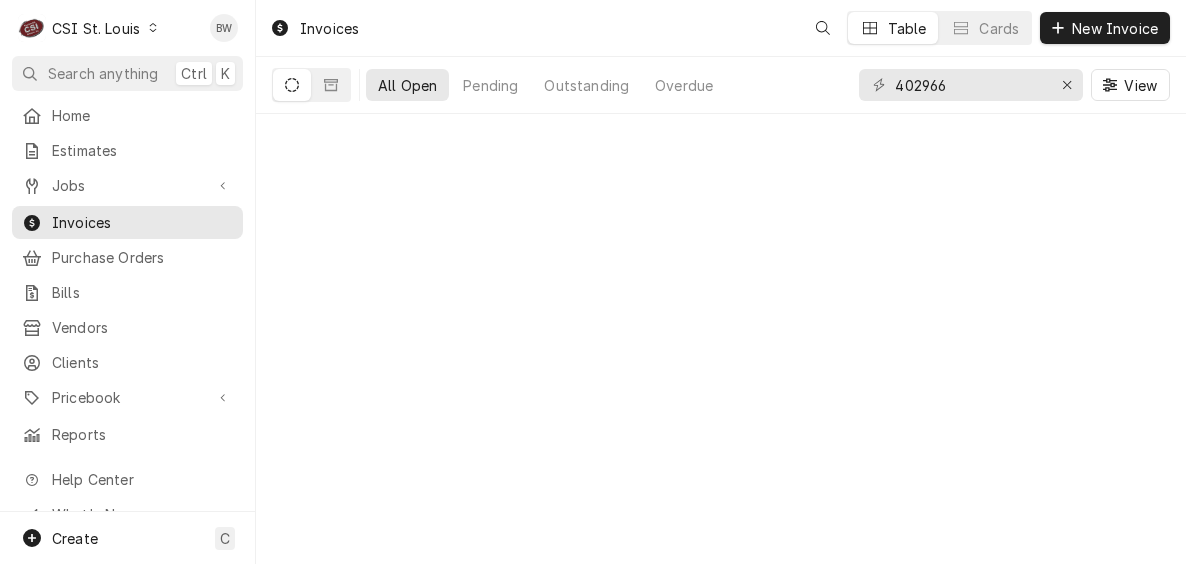 scroll, scrollTop: 0, scrollLeft: 0, axis: both 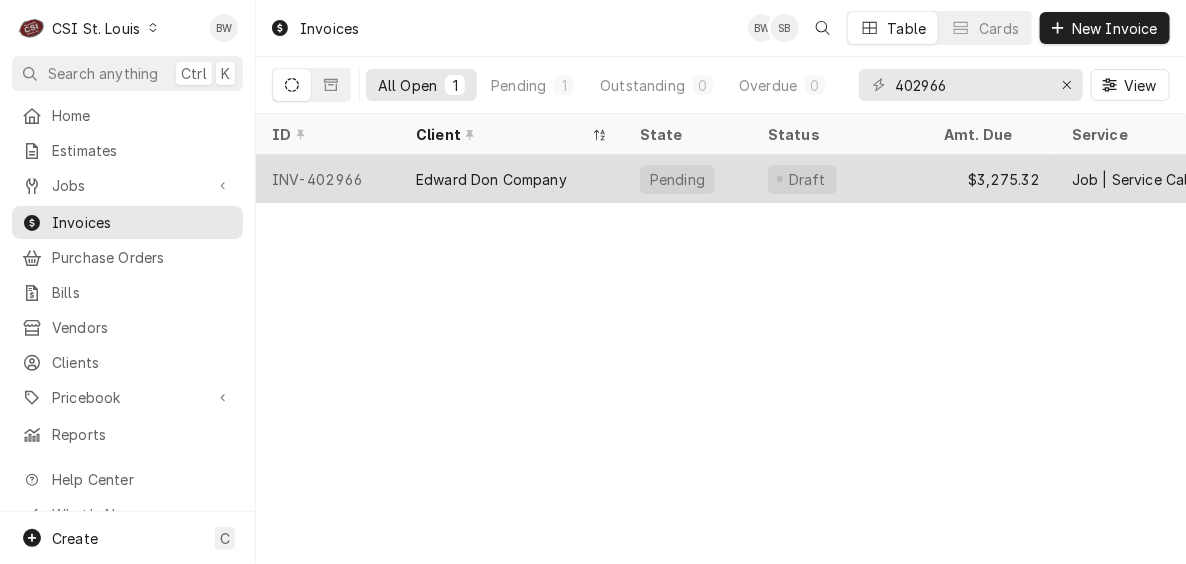 click on "INV-402966" at bounding box center [328, 179] 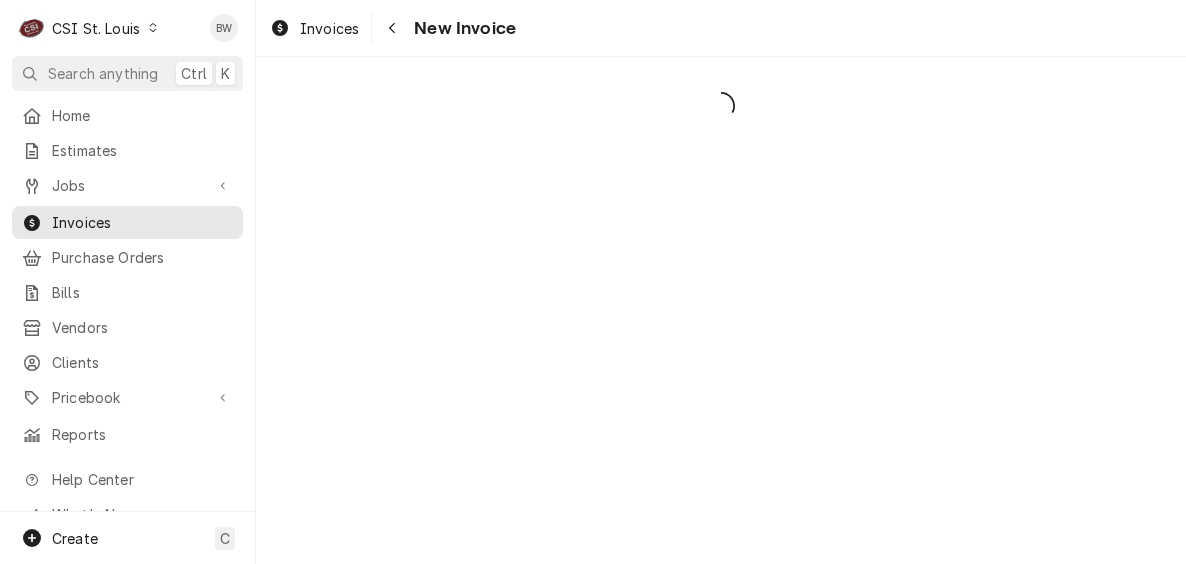 scroll, scrollTop: 0, scrollLeft: 0, axis: both 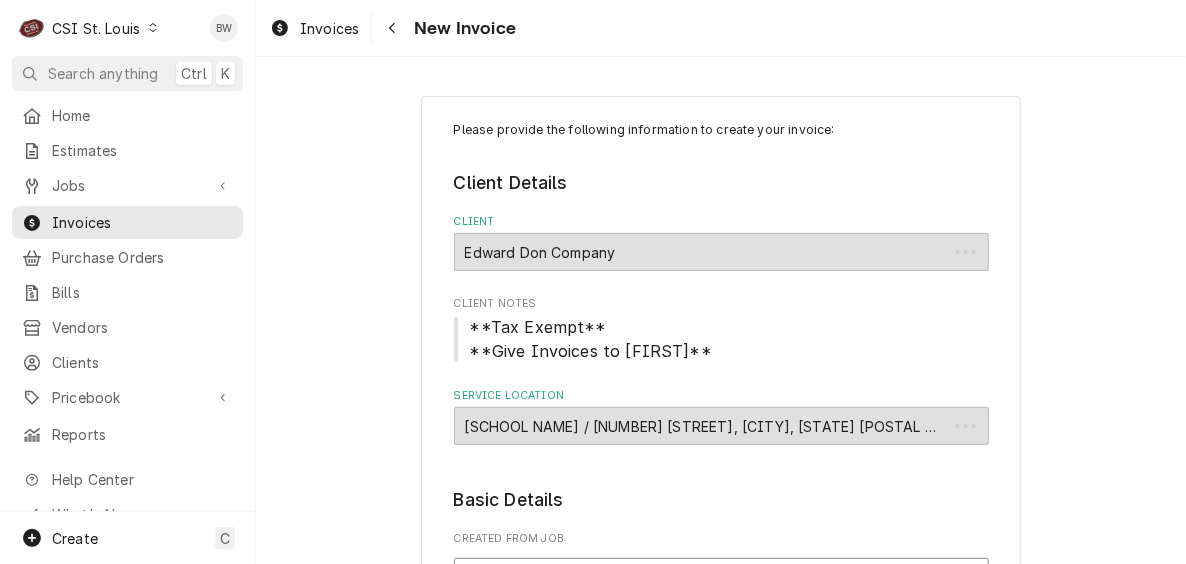 type on "x" 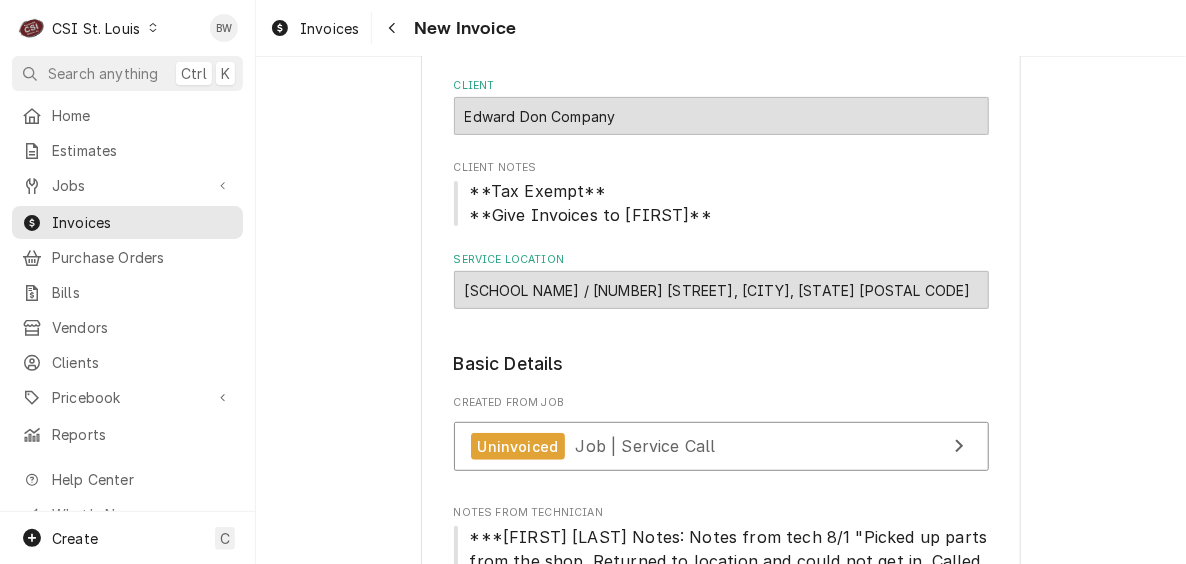 scroll, scrollTop: 0, scrollLeft: 0, axis: both 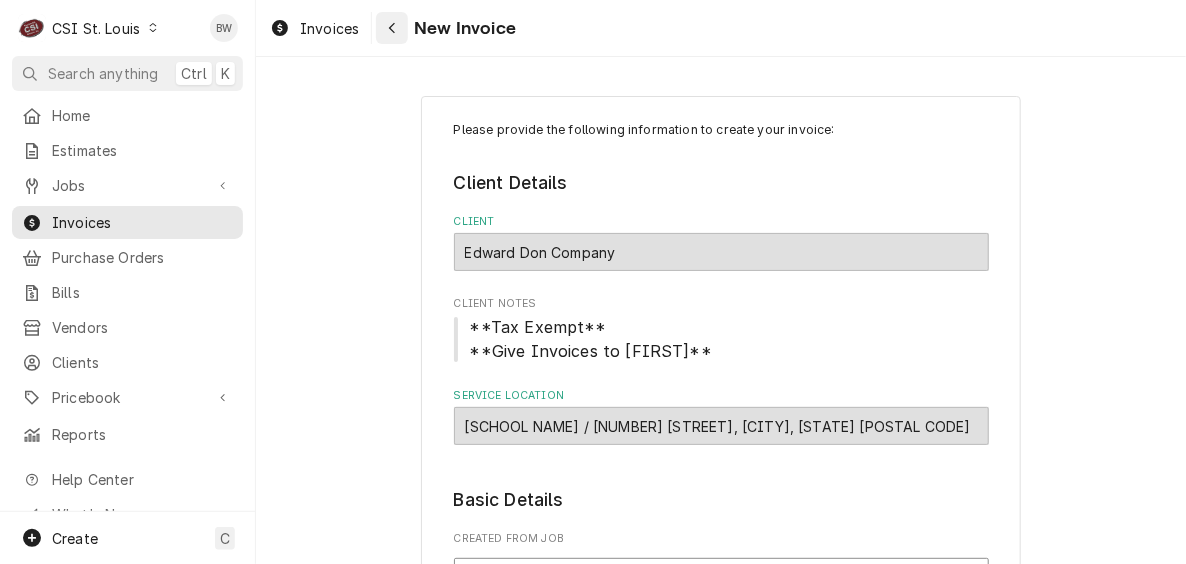 click at bounding box center (392, 28) 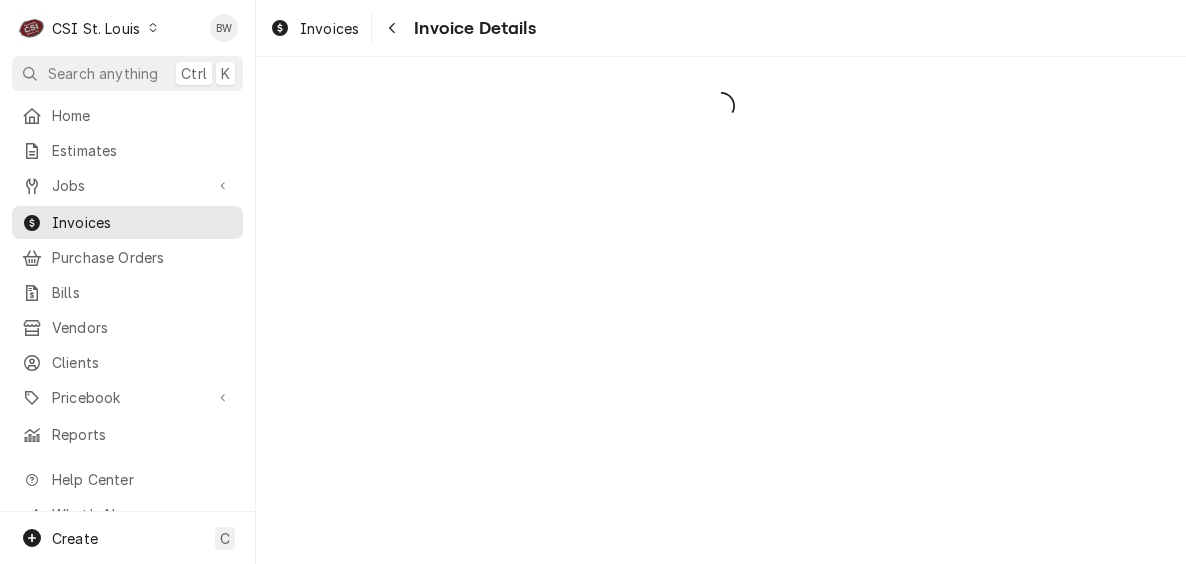 scroll, scrollTop: 0, scrollLeft: 0, axis: both 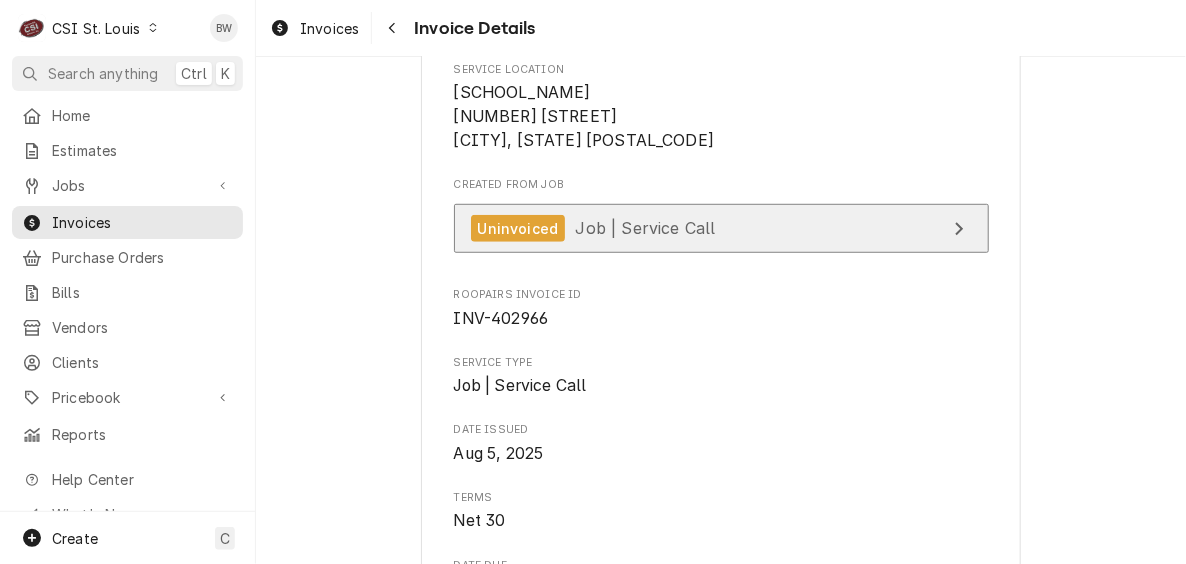 click on "Job | Service Call" at bounding box center (646, 228) 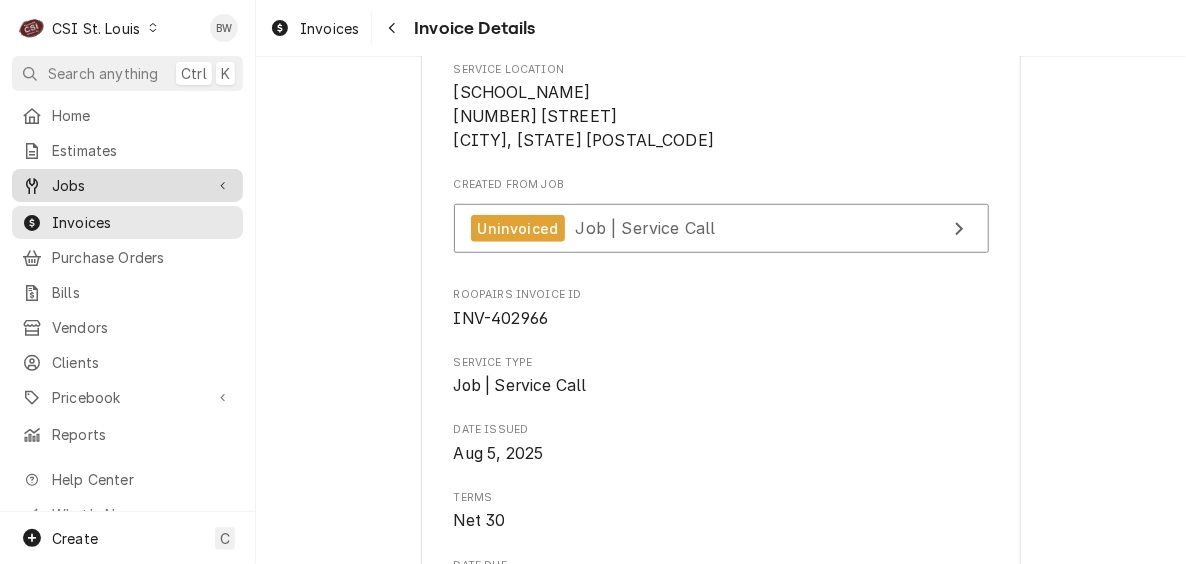 click on "Jobs" at bounding box center (127, 185) 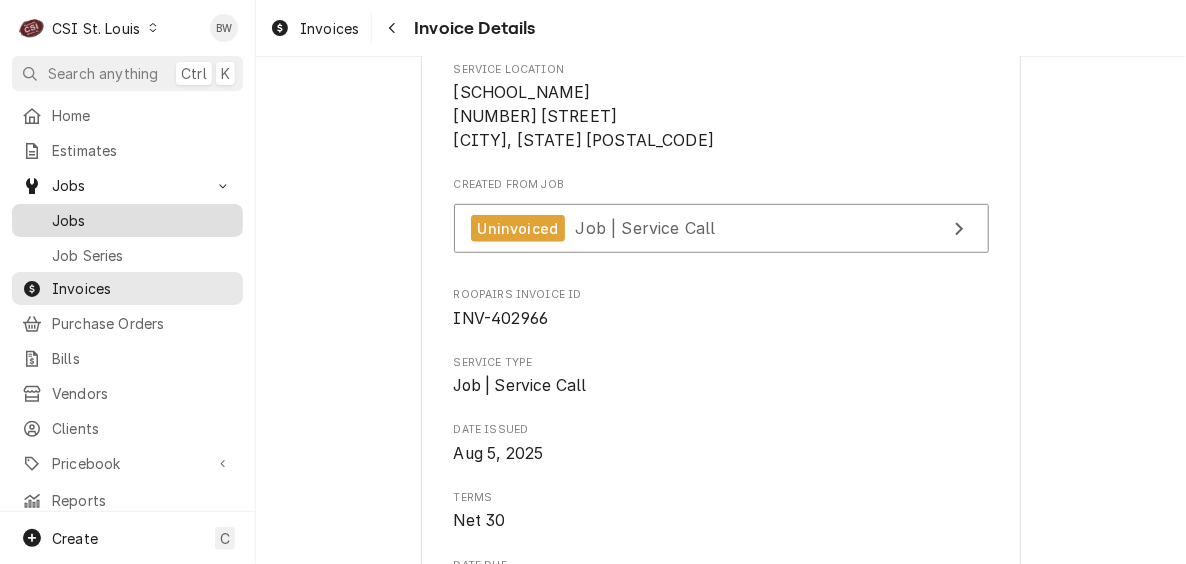 click on "Jobs" at bounding box center [142, 220] 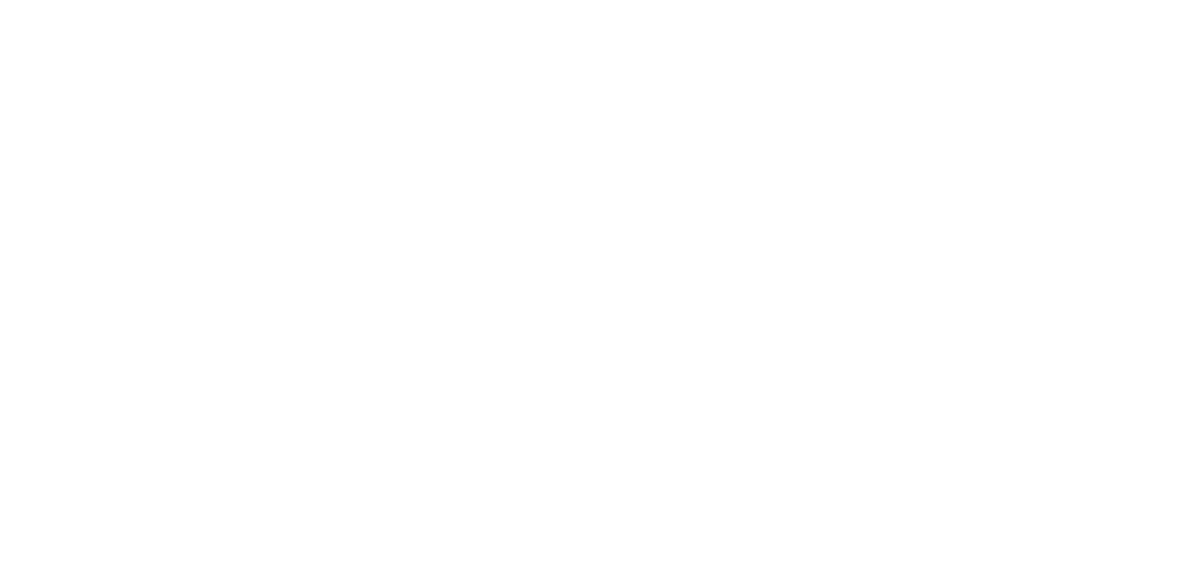 scroll, scrollTop: 0, scrollLeft: 0, axis: both 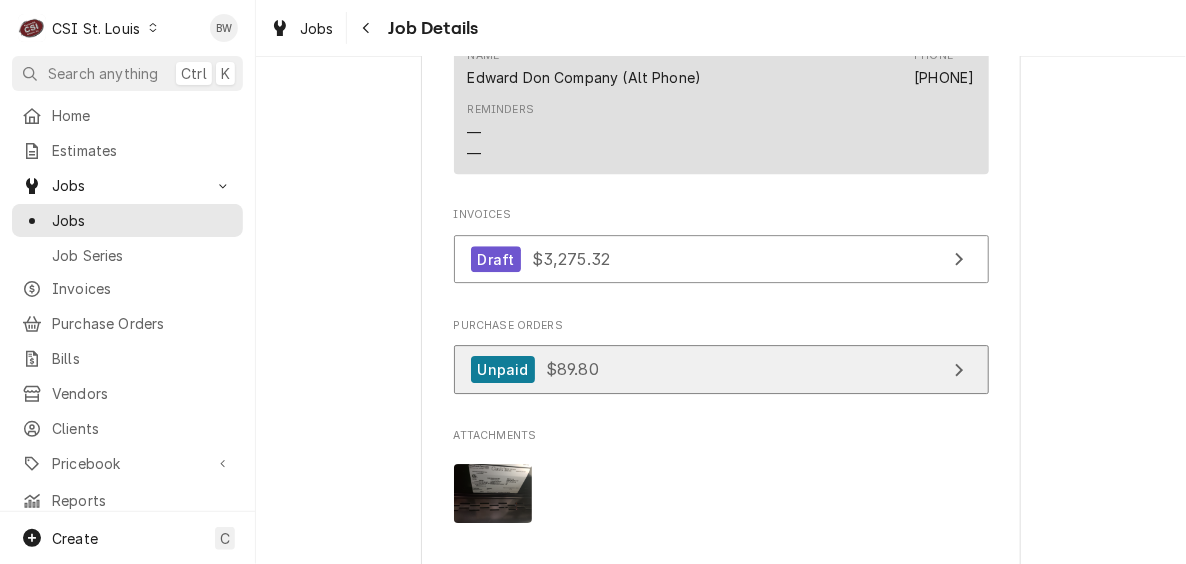 click on "$89.80" at bounding box center (572, 369) 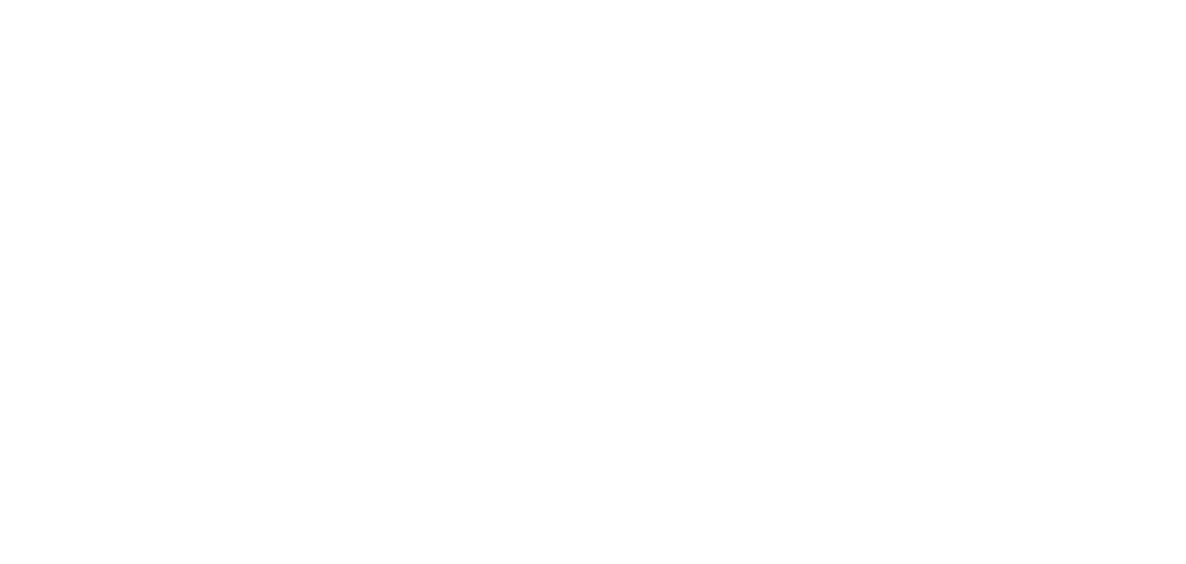 scroll, scrollTop: 0, scrollLeft: 0, axis: both 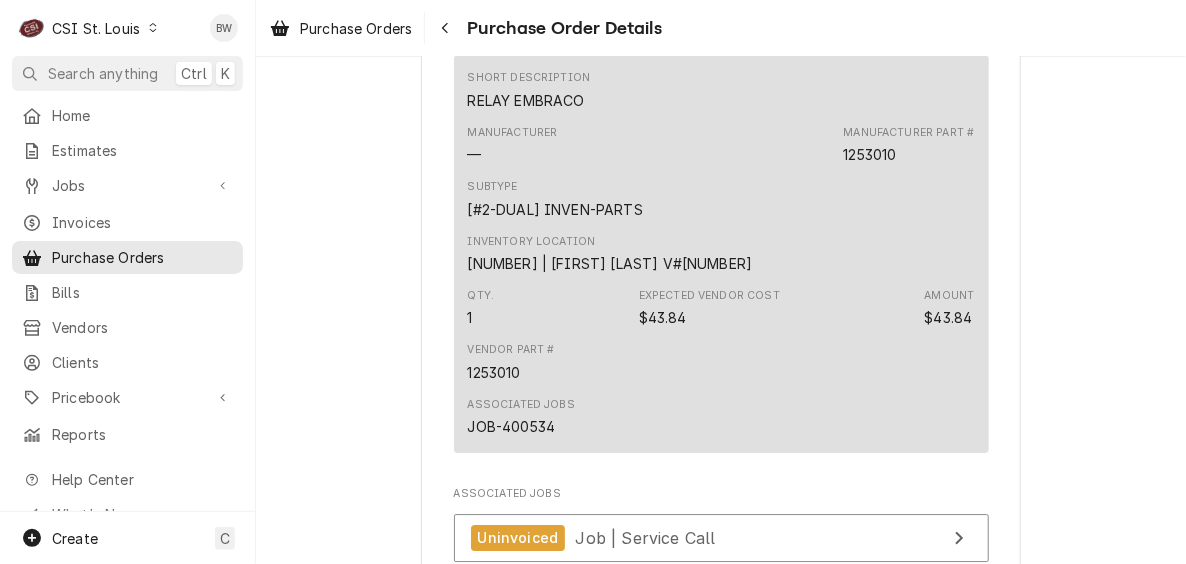 click on "Unpaid Vendor [COMPANY] [COMPANY]
PO BOX [POSTAL_CODE]
[CITY], [STATE] [POSTAL_CODE] Bill To [COMPANY] [CITY] Account ID:  [NUMBER] [COMPANY] [COMPANY]
[NUMBER] [STREET]
[CITY], [STATE] [POSTAL_CODE] ([PHONE]) [EMAIL] Ship To [COMPANY] [CITY] Re: Roopairs PO ID:  PO-[NUMBER] ([NO_ADDRESS]) Inventory Location [NUMBER] | [FIRST] [LAST] V#[NUMBER] Roopairs Purchase Order ID PO-[NUMBER] Date Issued [DATE] Shipping -- No shipping details provided. Please reach out to the vendor for more information. Tracking Number -- No tracking number provided. Please reach out to the vendor for more information. Labels  (Only Visible to You) ² Local Pickup 🛍️ Payment Terms Net [NUMBER] Stocked On [DAY], [DATE] - [TIME] Last Modified [DAY], [DATE] - [TIME] Parts and Materials Short Description Run Capacitor [NUMBER] Manufacturer — Manufacturer Part # EMB-[NUMBER] Subtype [#[NUMBER]-[TYPE]] INVEN-PARTS Inventory Location [NUMBER] | [FIRST] [LAST] Qty. [NUMBER] Expected Vendor Cost $[NUMBER] Amount $[NUMBER] Vendor Part # [NUMBER] Associated Jobs [NUMBER]" at bounding box center (721, -389) 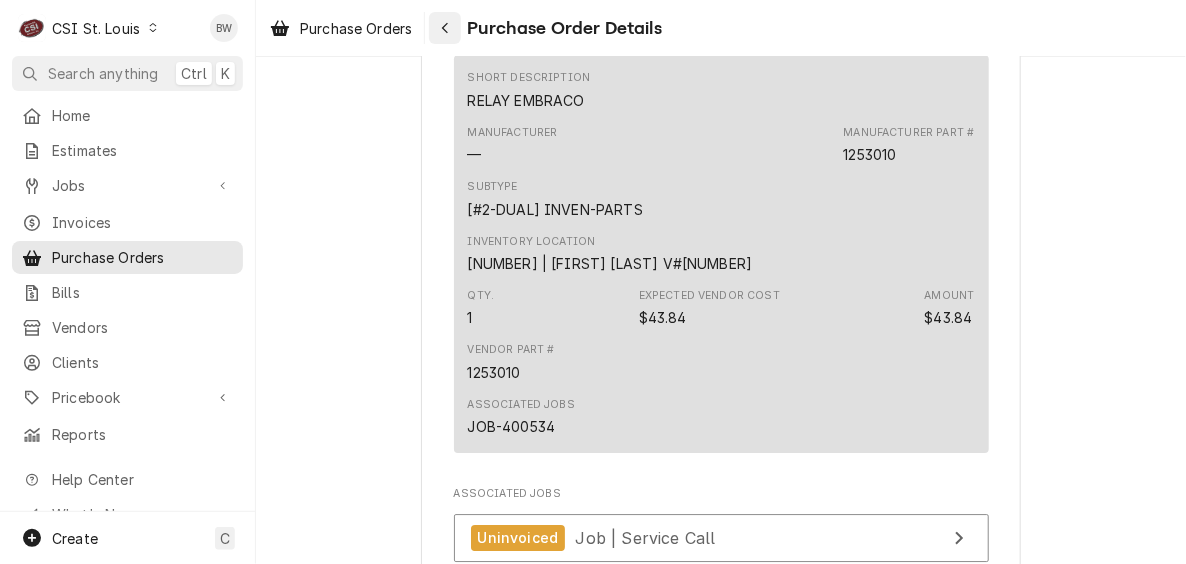click 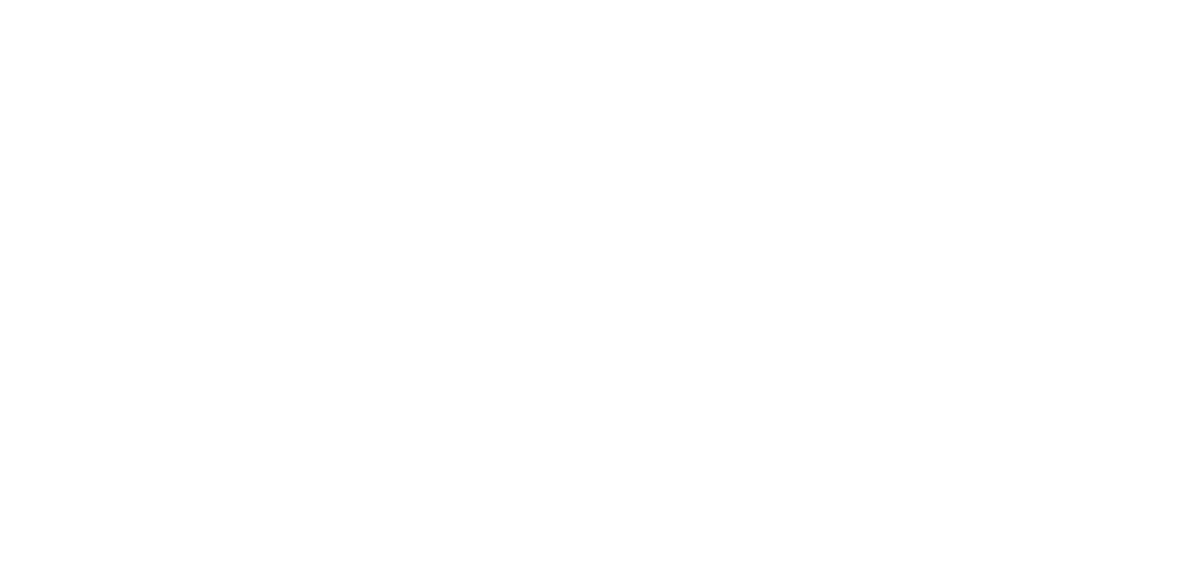 scroll, scrollTop: 0, scrollLeft: 0, axis: both 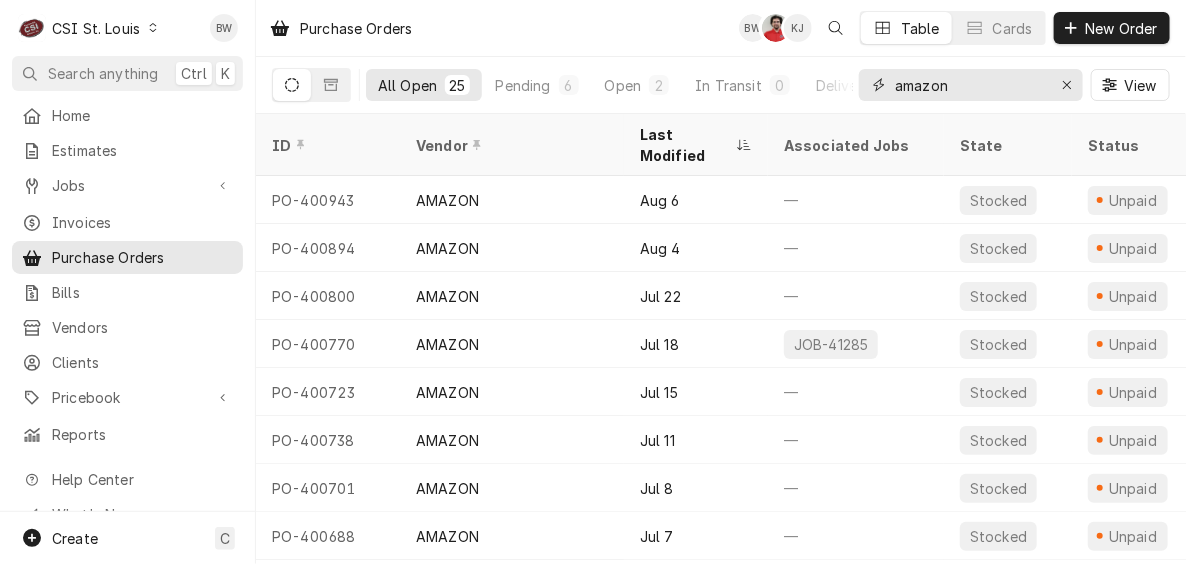drag, startPoint x: 988, startPoint y: 82, endPoint x: 860, endPoint y: 84, distance: 128.01562 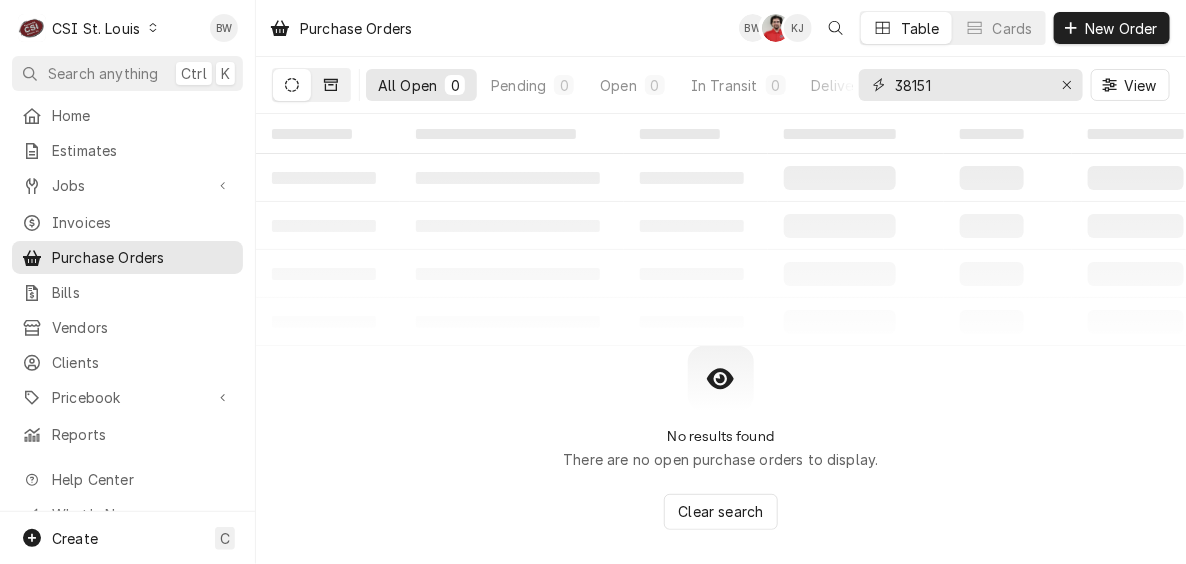 type on "38151" 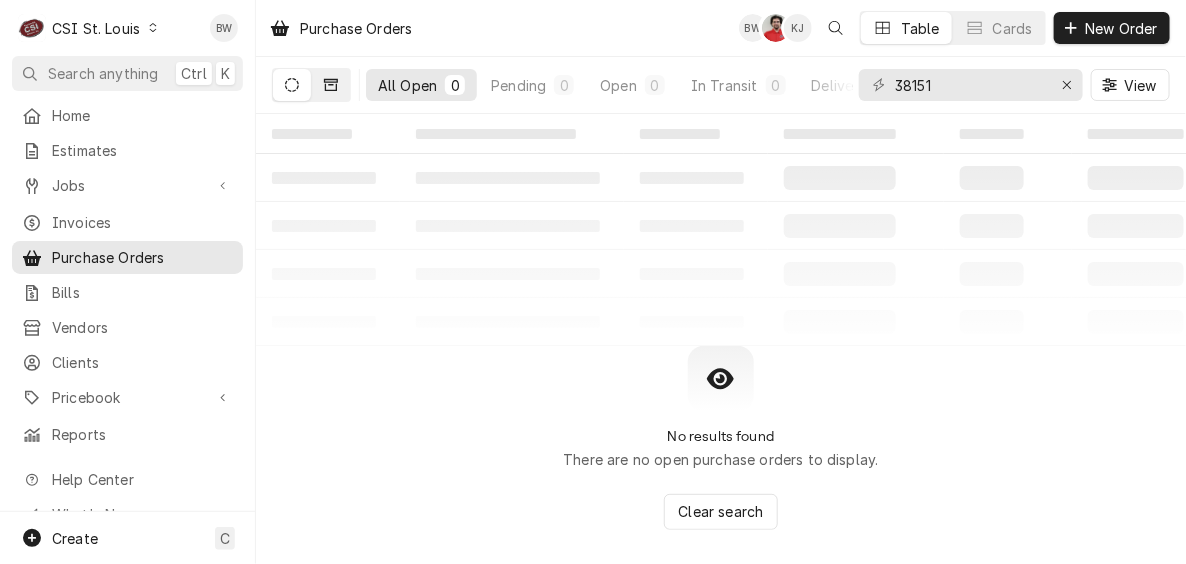click 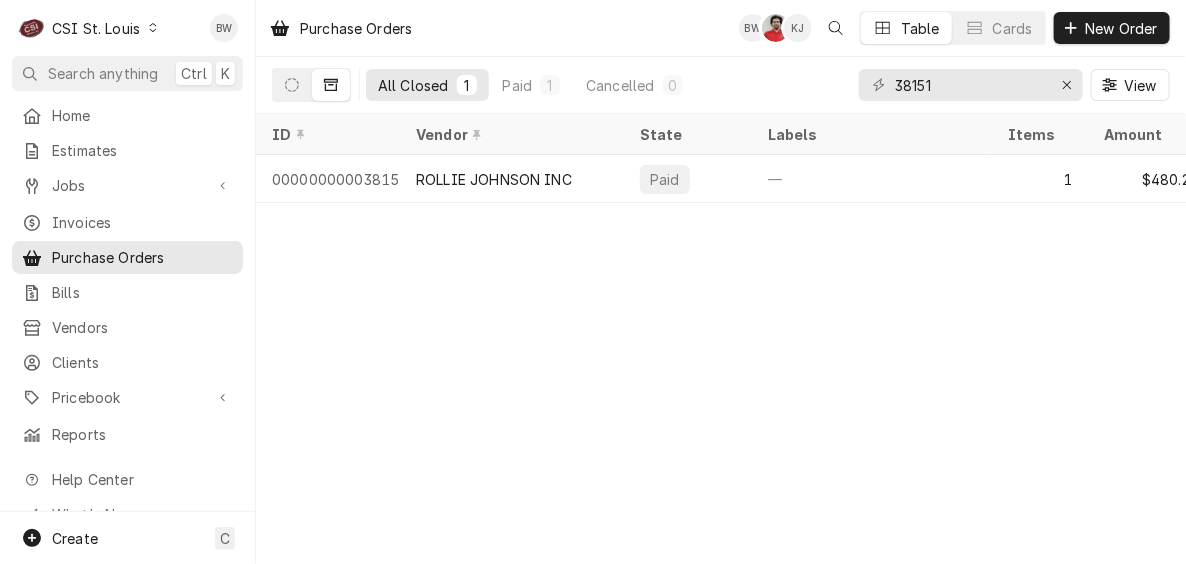 click on "Purchase Orders   BW NF KJ Table Cards New Order" at bounding box center [721, 28] 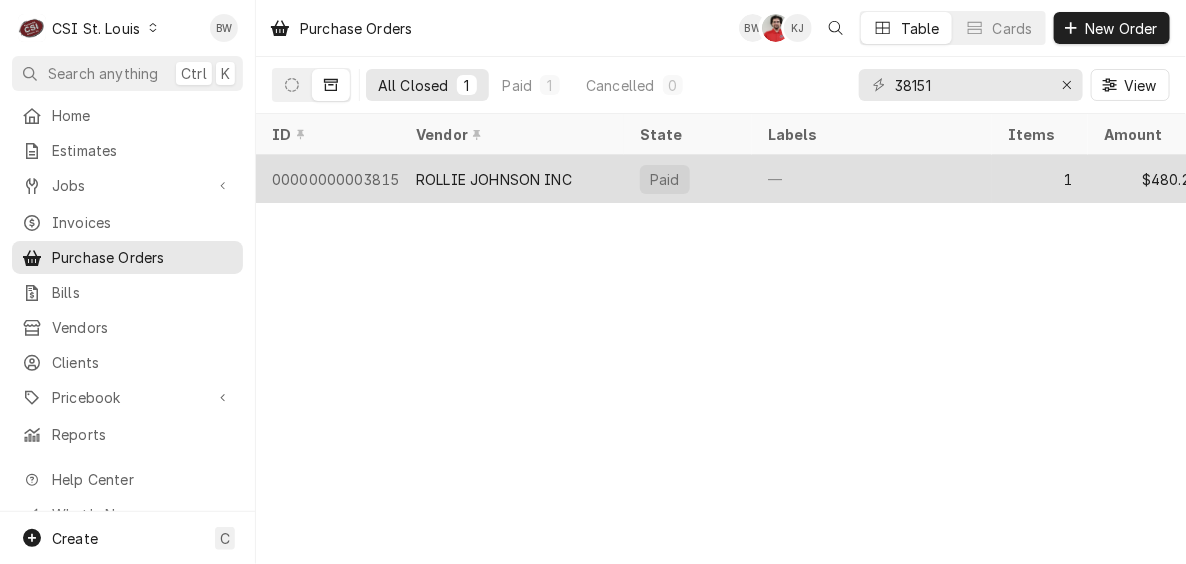 click on "000000000038151" at bounding box center (328, 179) 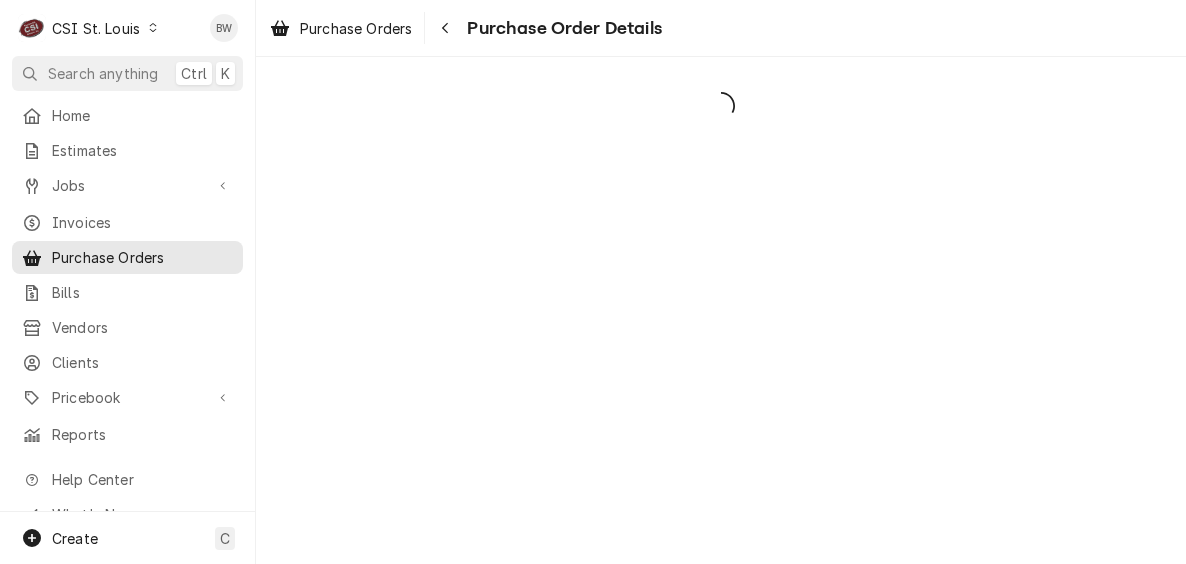 scroll, scrollTop: 0, scrollLeft: 0, axis: both 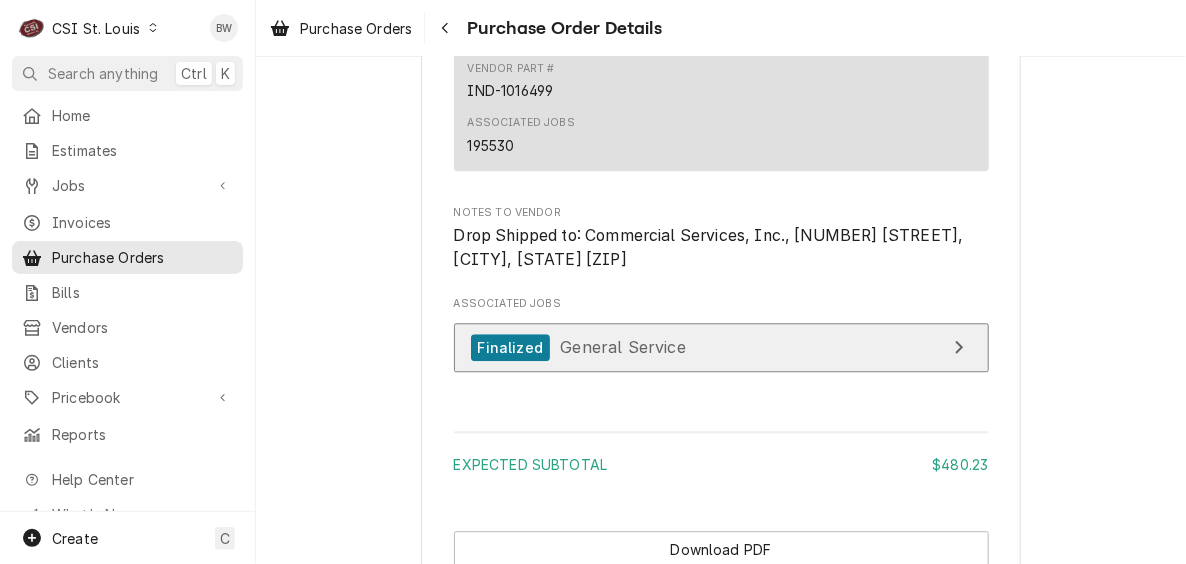 click on "Finalized" at bounding box center [510, 347] 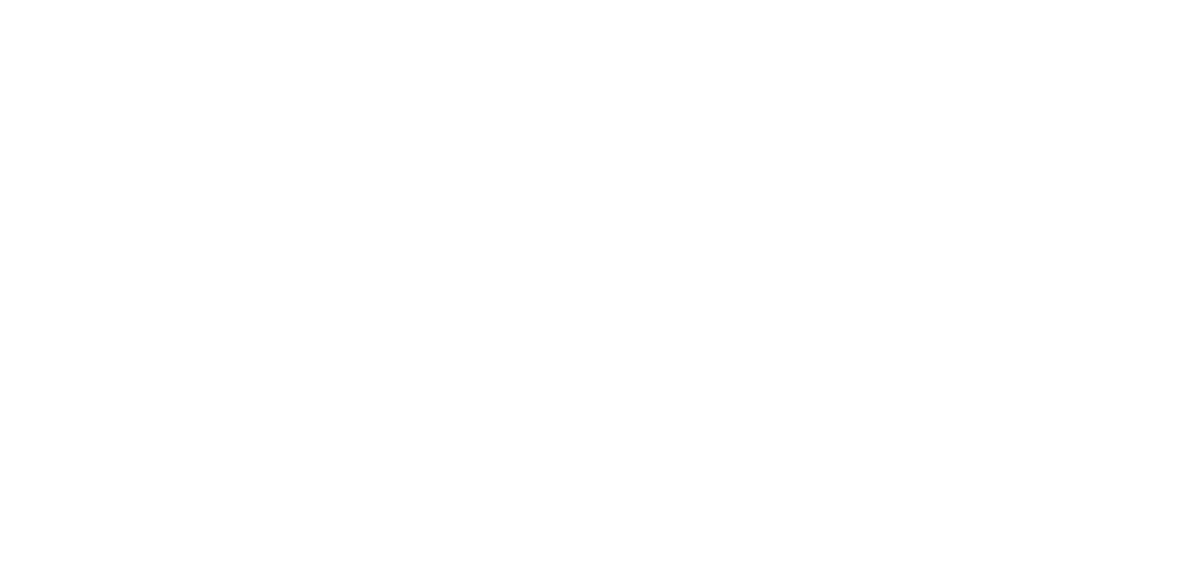 scroll, scrollTop: 0, scrollLeft: 0, axis: both 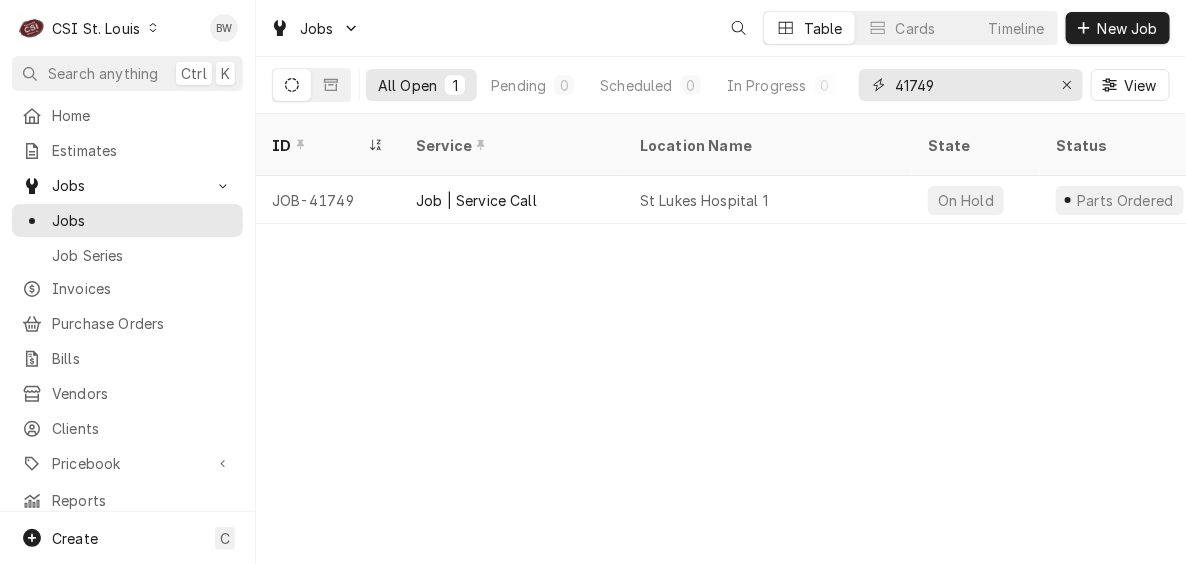 click on "41749" at bounding box center (970, 85) 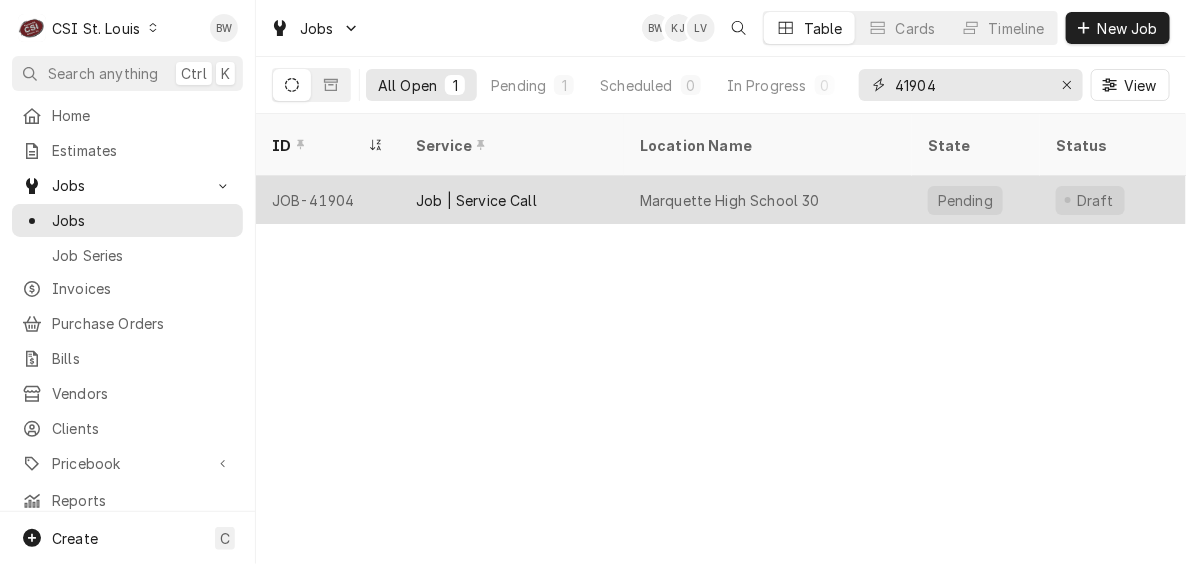 type on "41904" 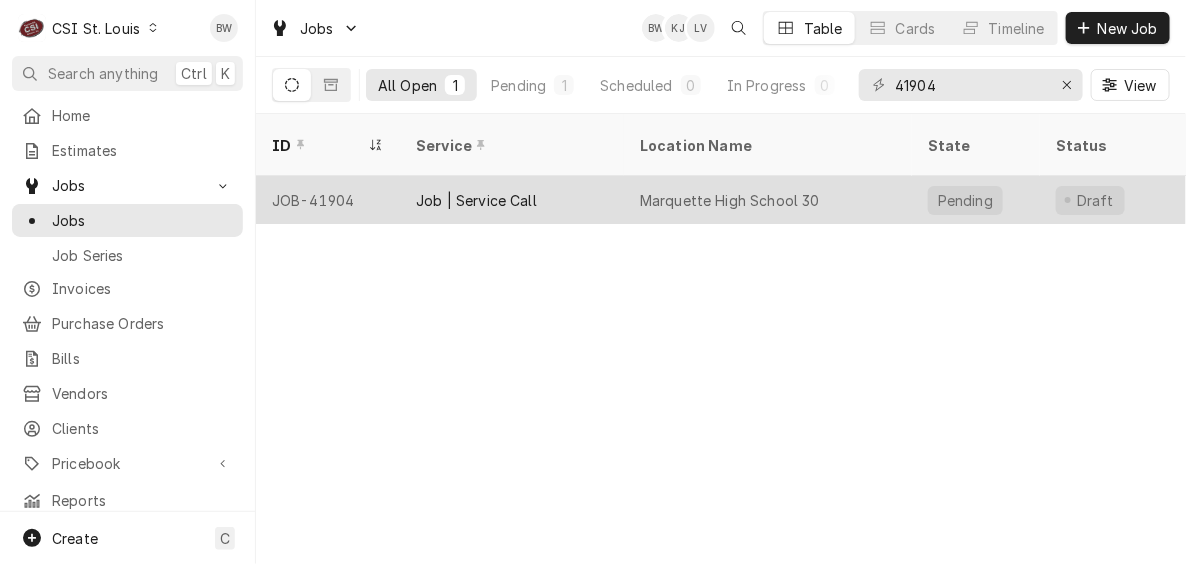 click on "JOB-41904" at bounding box center [328, 200] 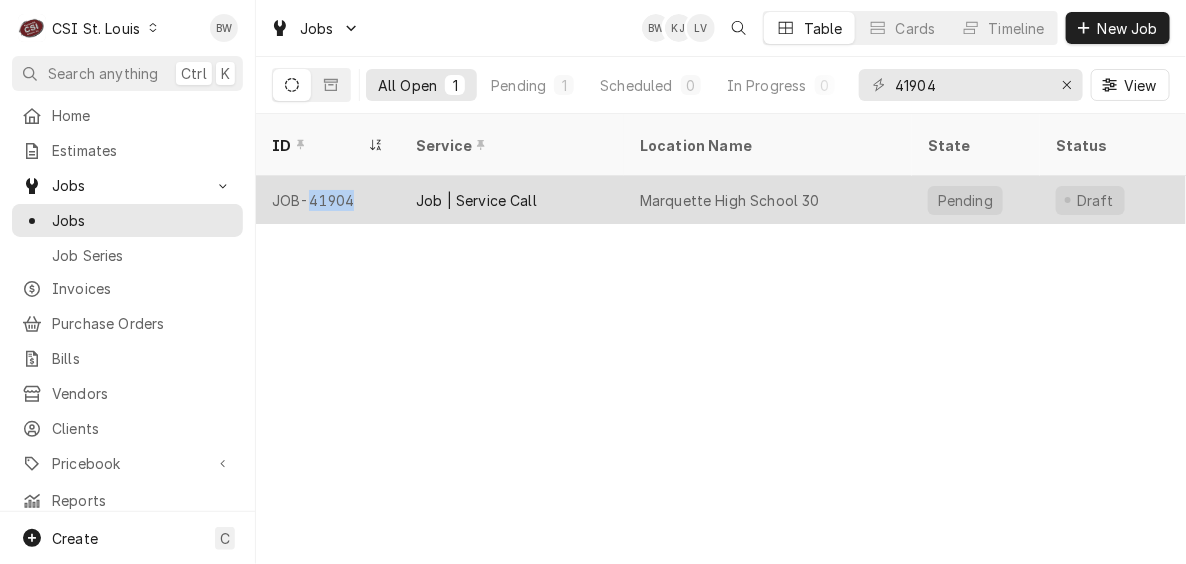 click on "JOB-41904" at bounding box center [328, 200] 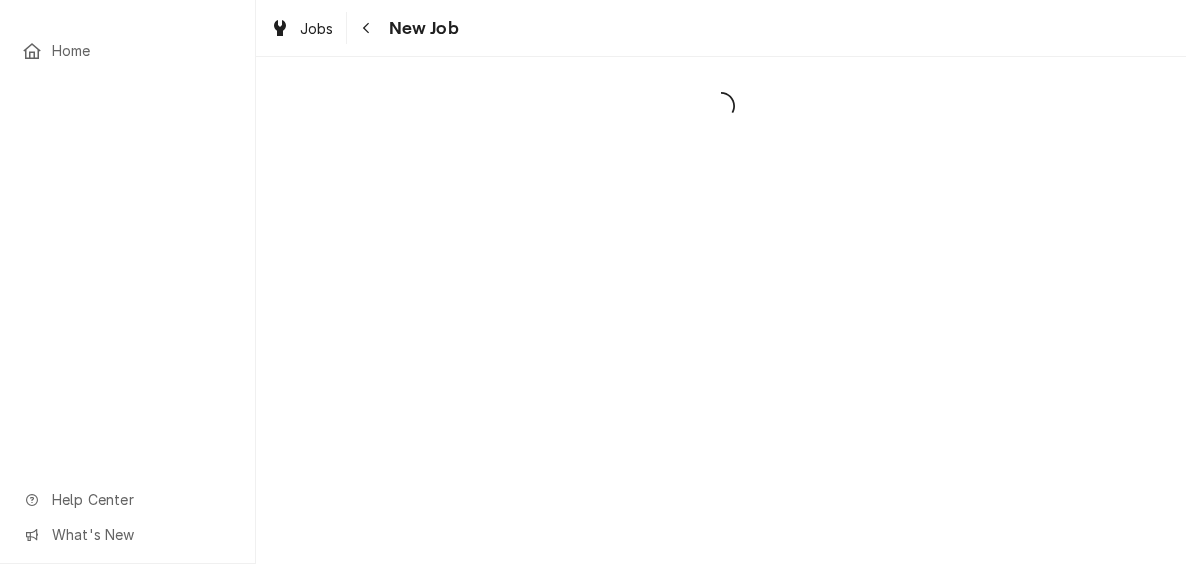scroll, scrollTop: 0, scrollLeft: 0, axis: both 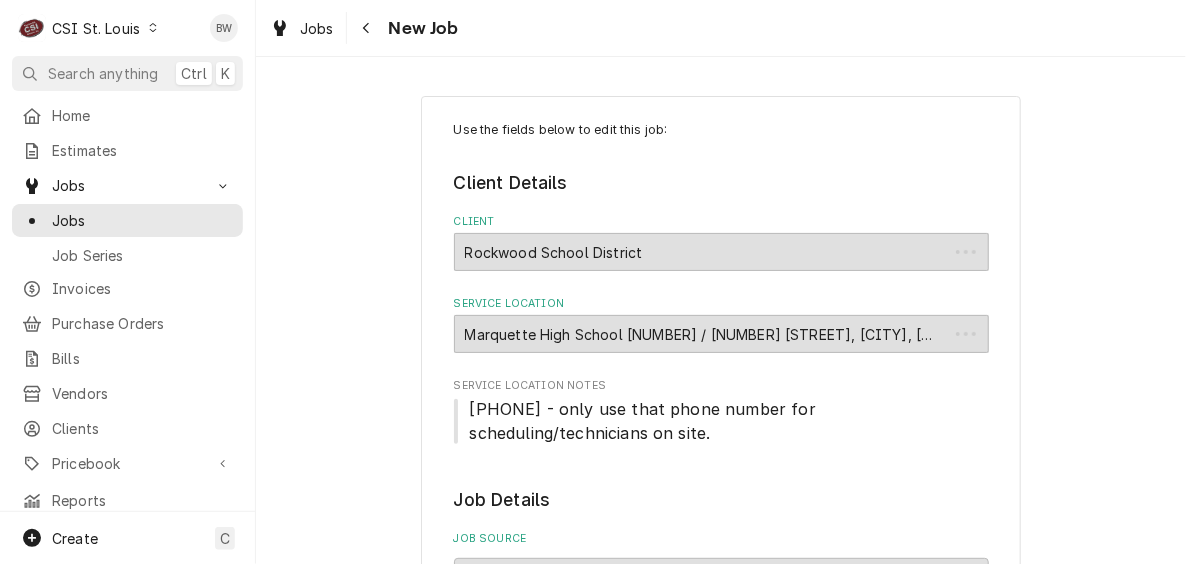 type on "x" 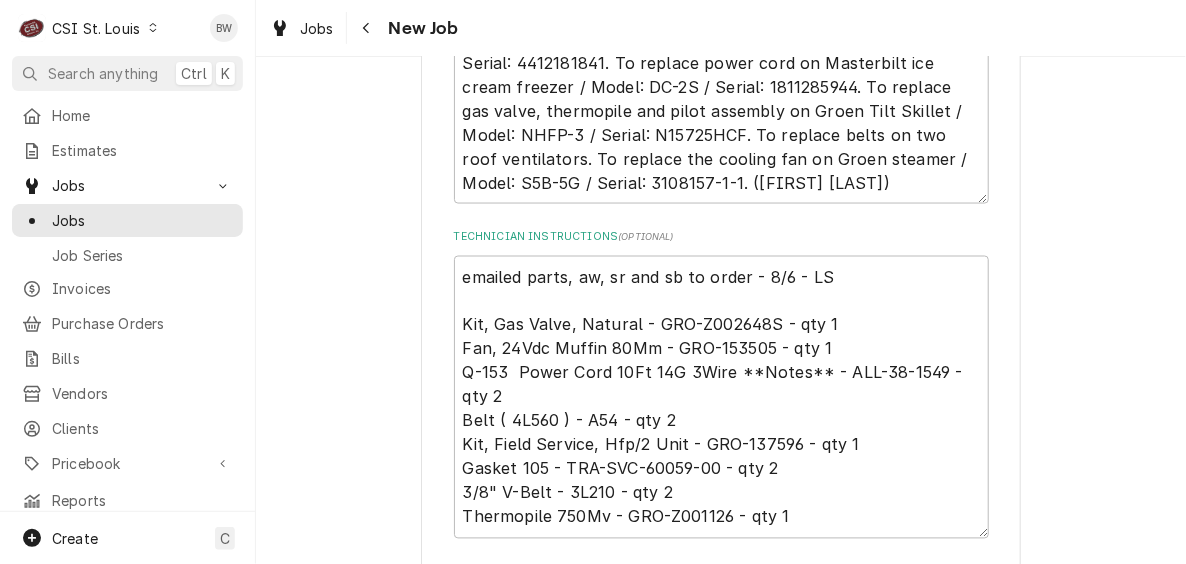 scroll, scrollTop: 600, scrollLeft: 0, axis: vertical 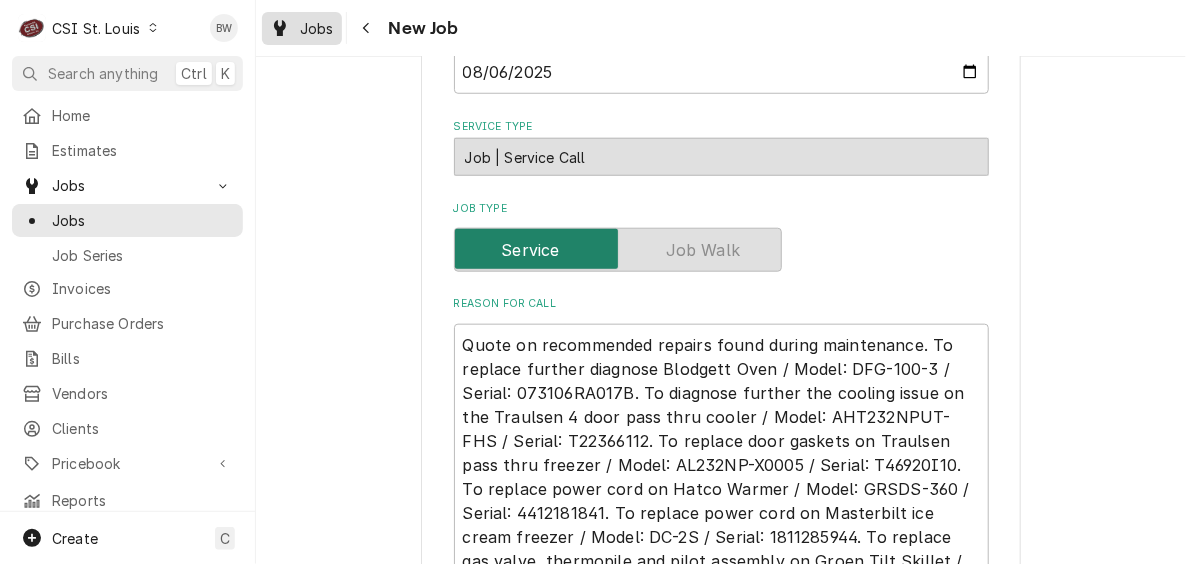 click on "Jobs" at bounding box center [317, 28] 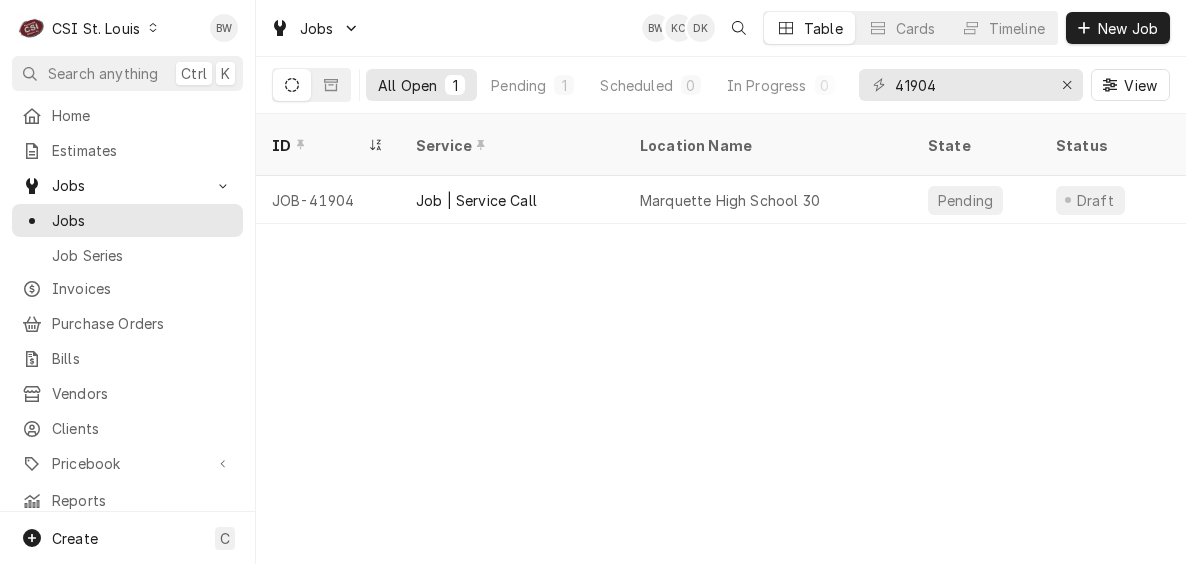 scroll, scrollTop: 0, scrollLeft: 0, axis: both 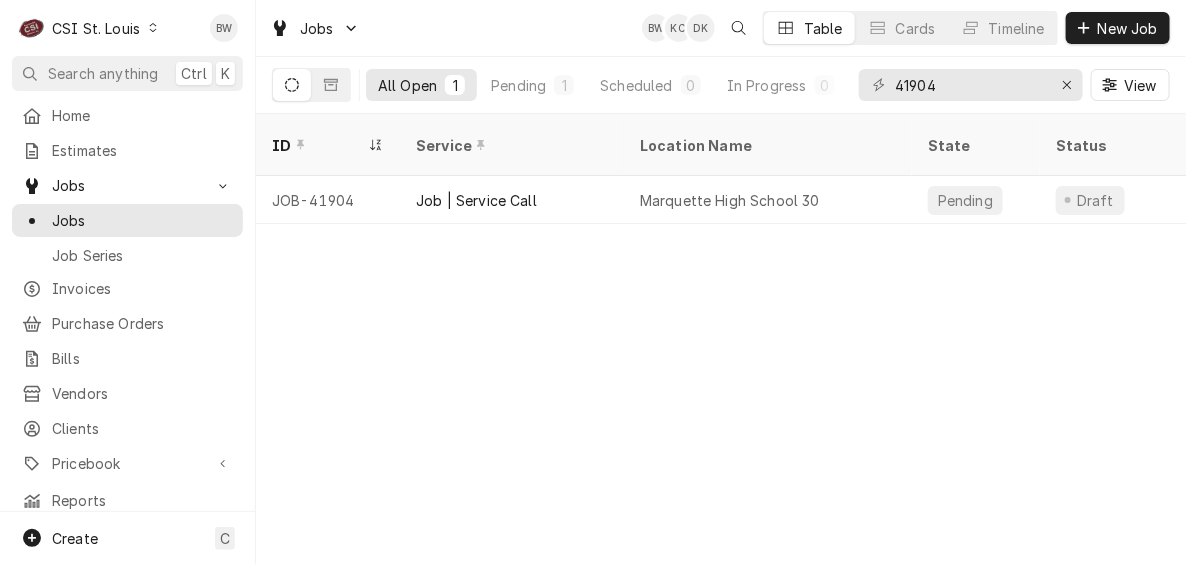 click 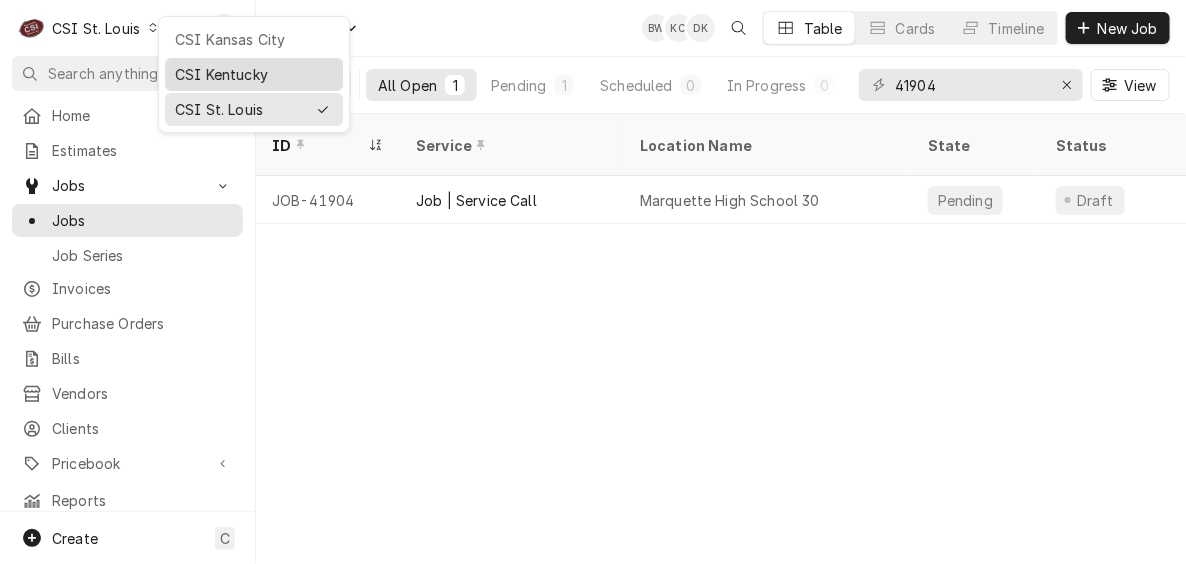 click on "CSI Kentucky" at bounding box center [254, 74] 